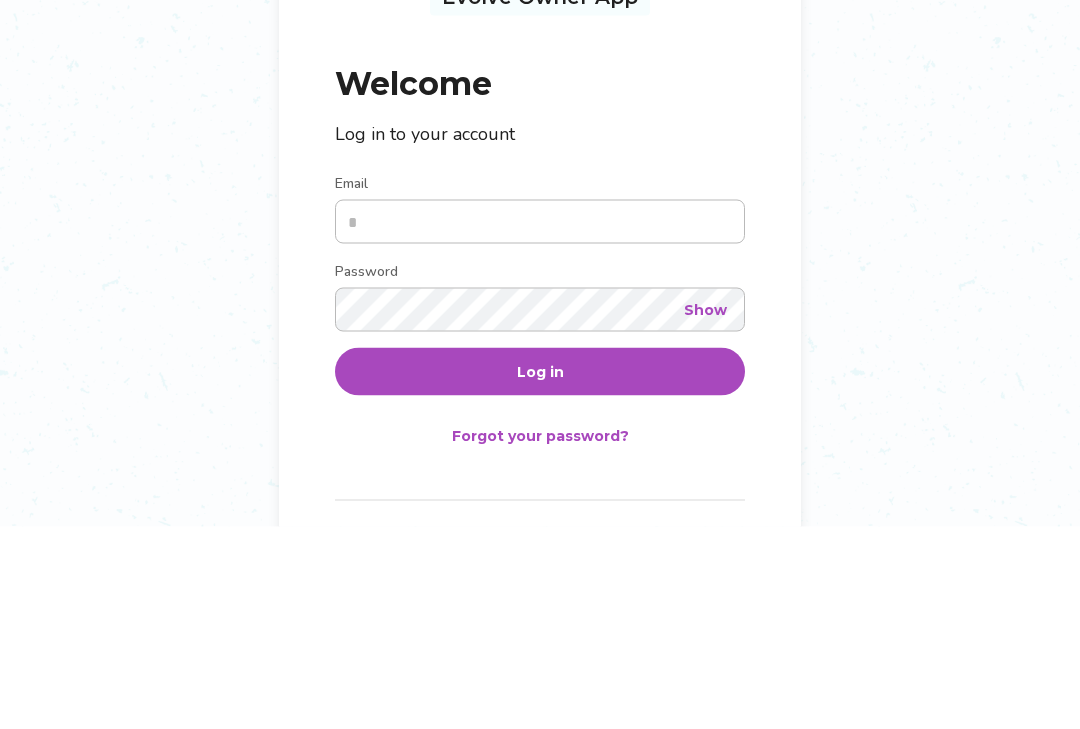 scroll, scrollTop: 203, scrollLeft: 0, axis: vertical 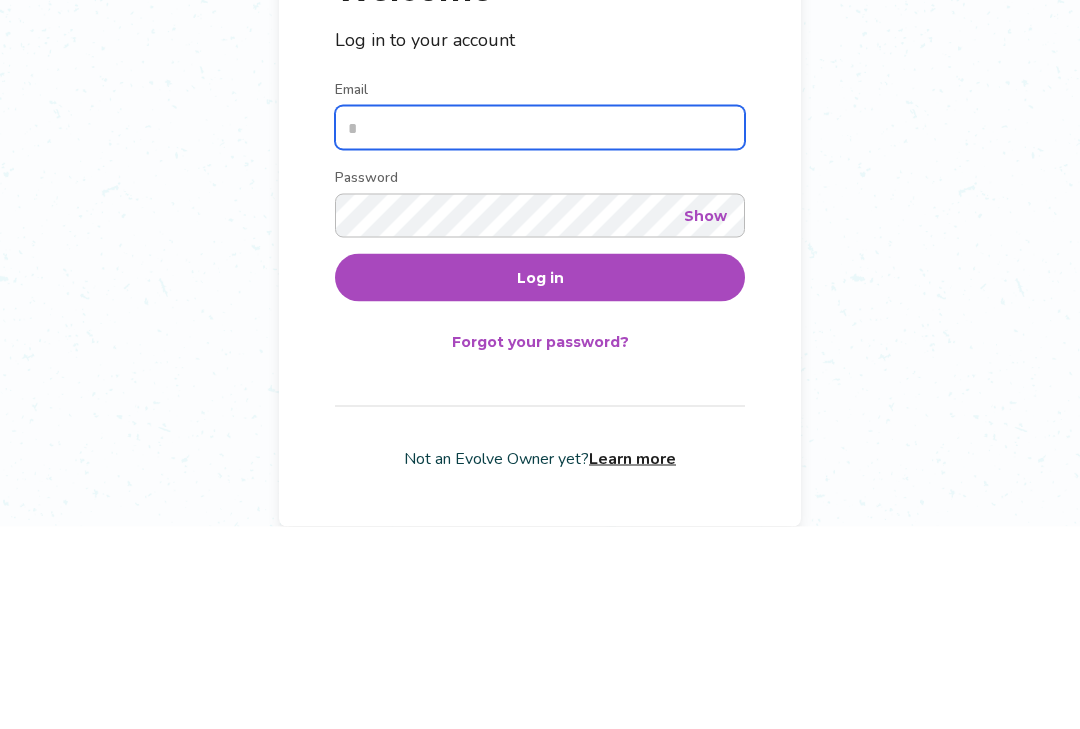 type on "**********" 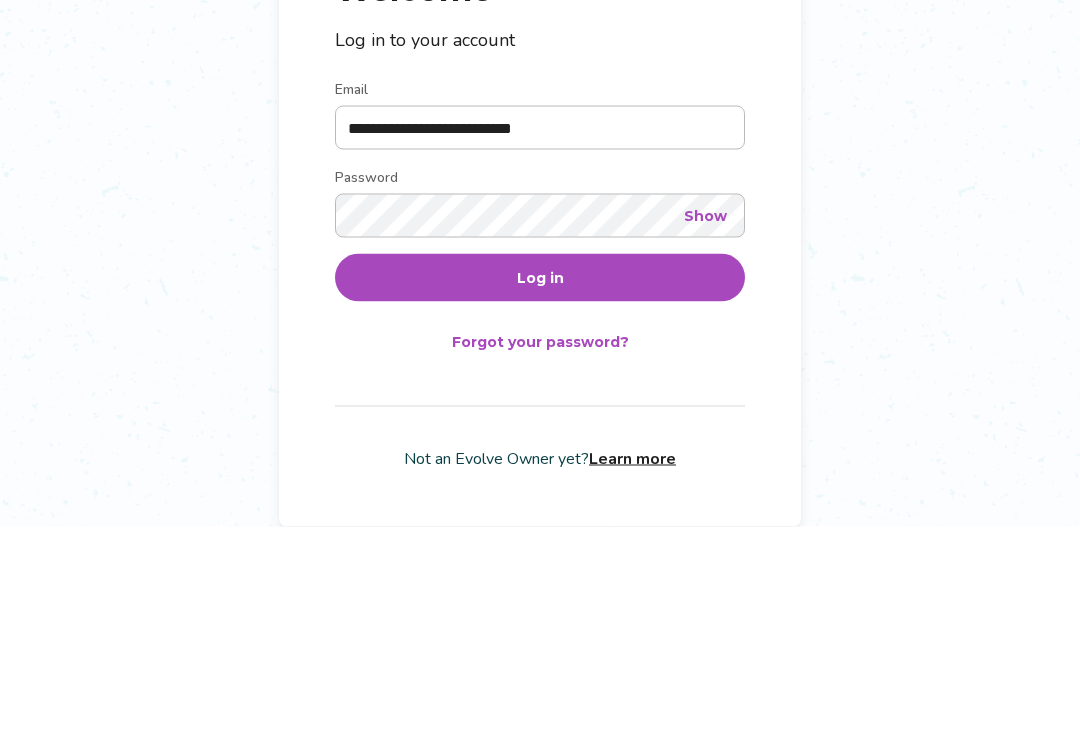click on "Log in" at bounding box center [540, 480] 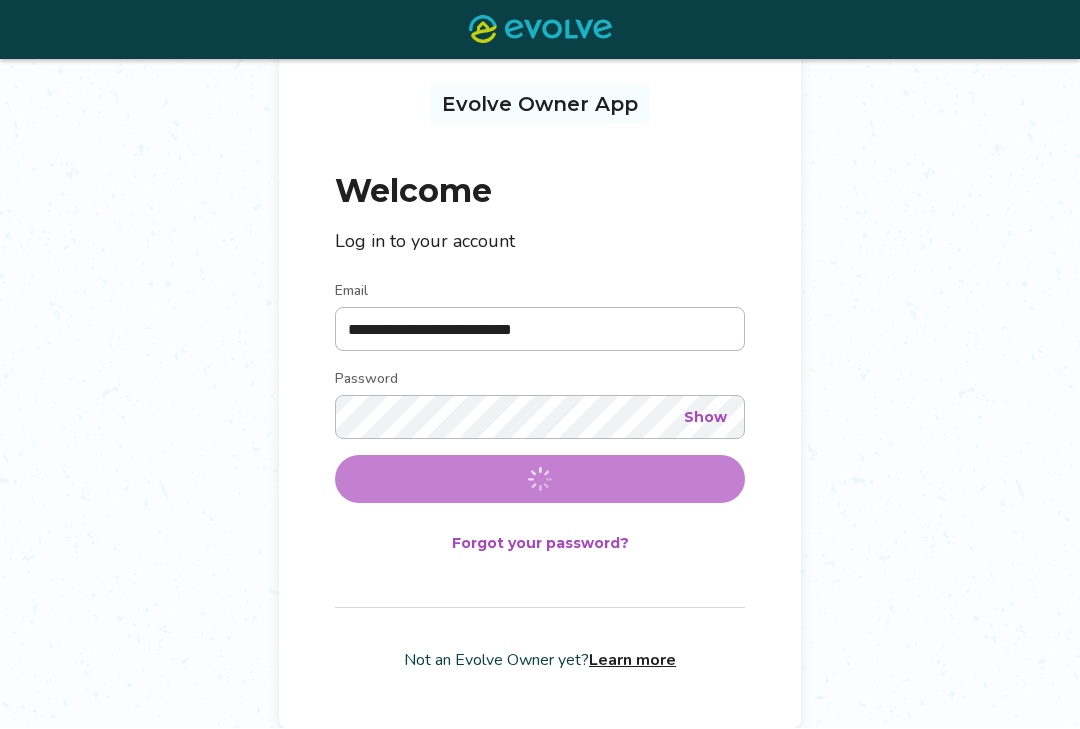 scroll, scrollTop: 0, scrollLeft: 0, axis: both 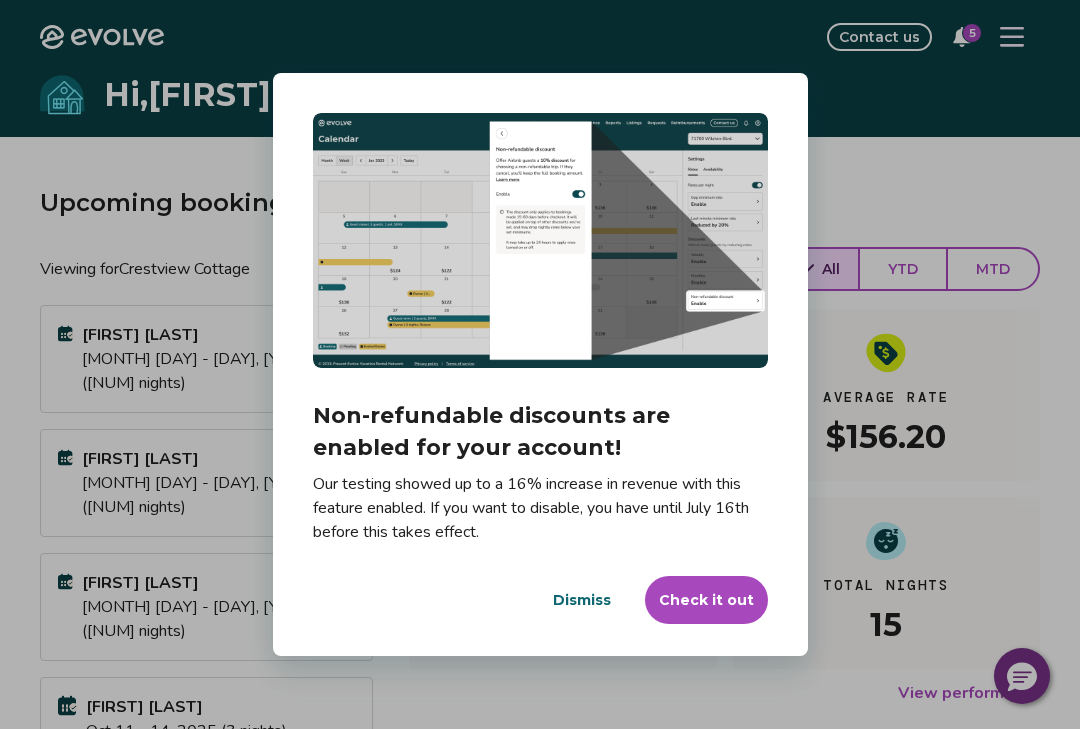 click on "Dismiss" at bounding box center (582, 600) 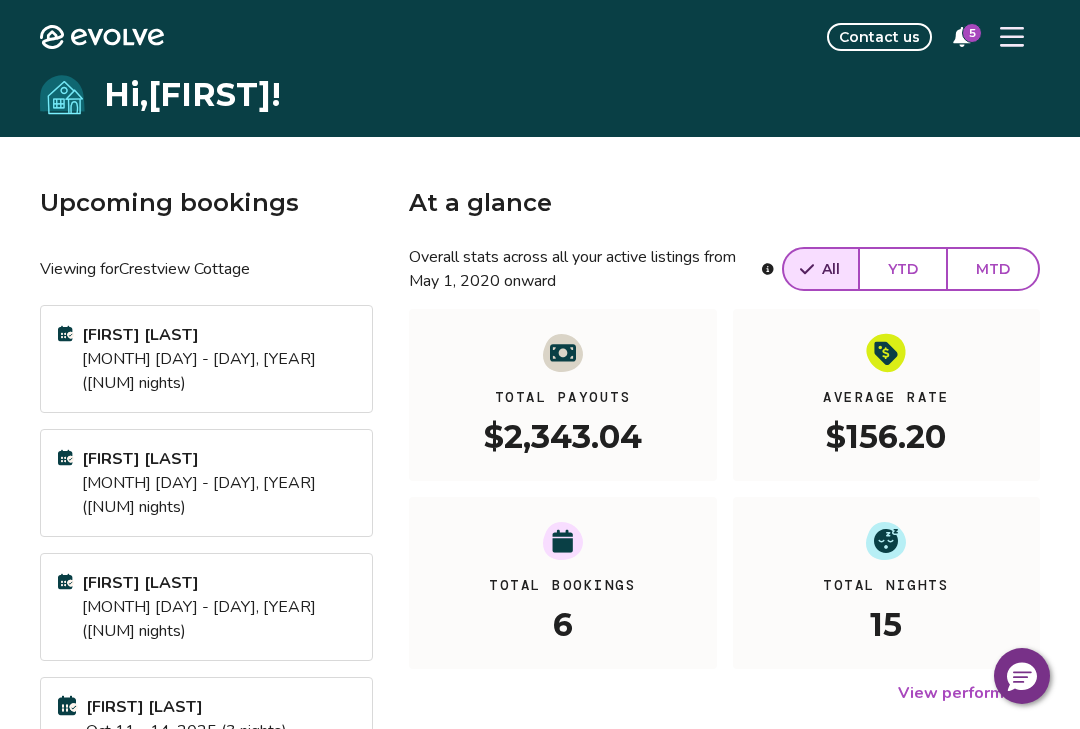 click 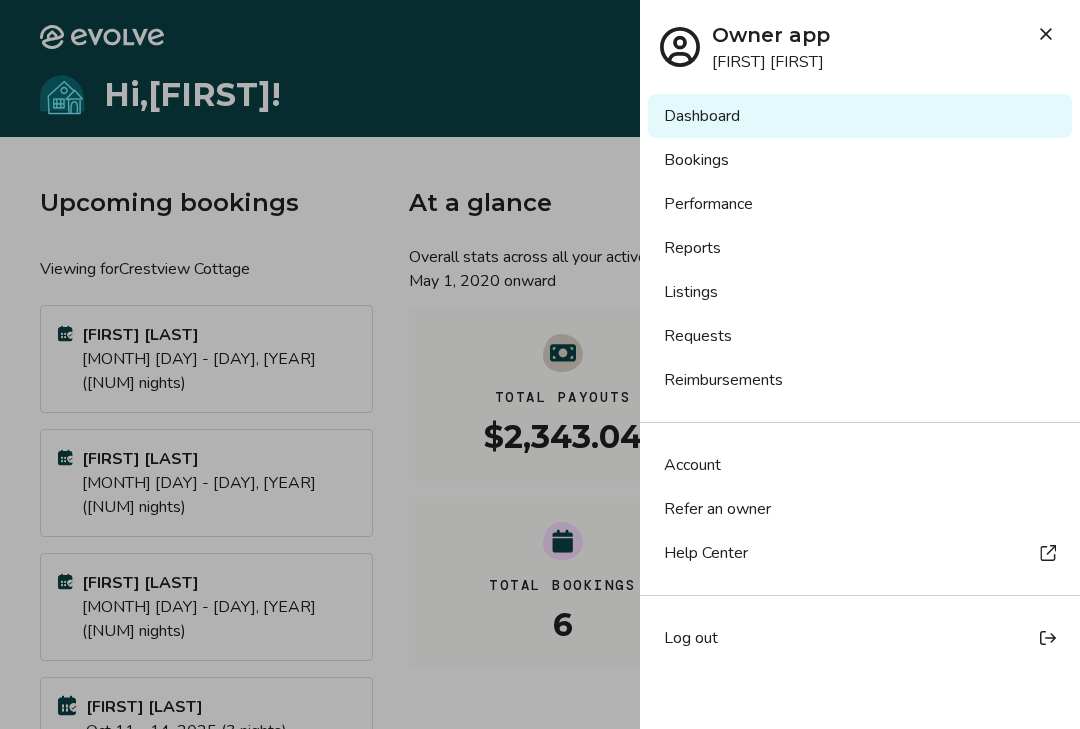 click on "Bookings" at bounding box center (860, 160) 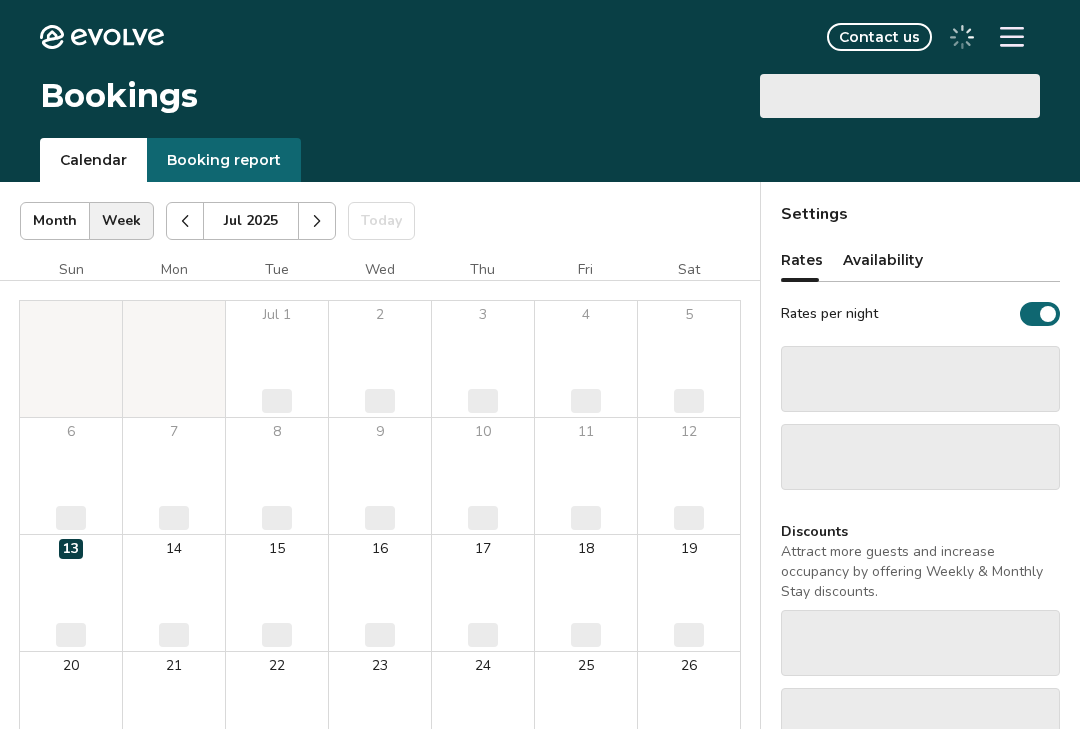 scroll, scrollTop: 0, scrollLeft: 0, axis: both 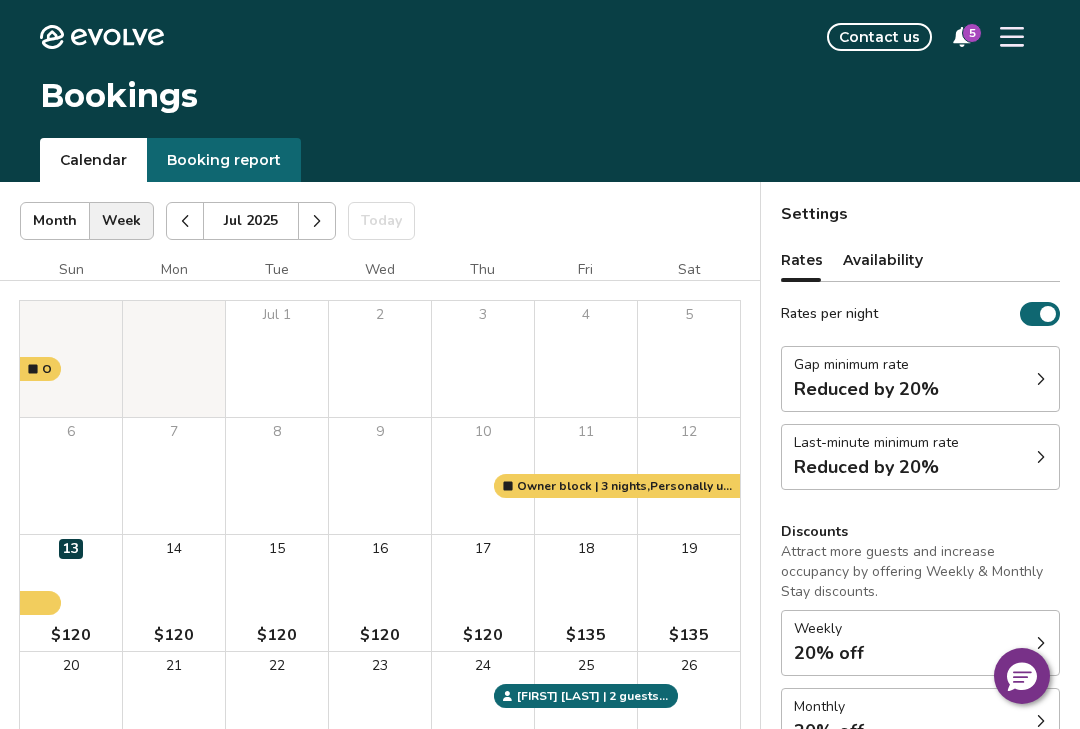 click 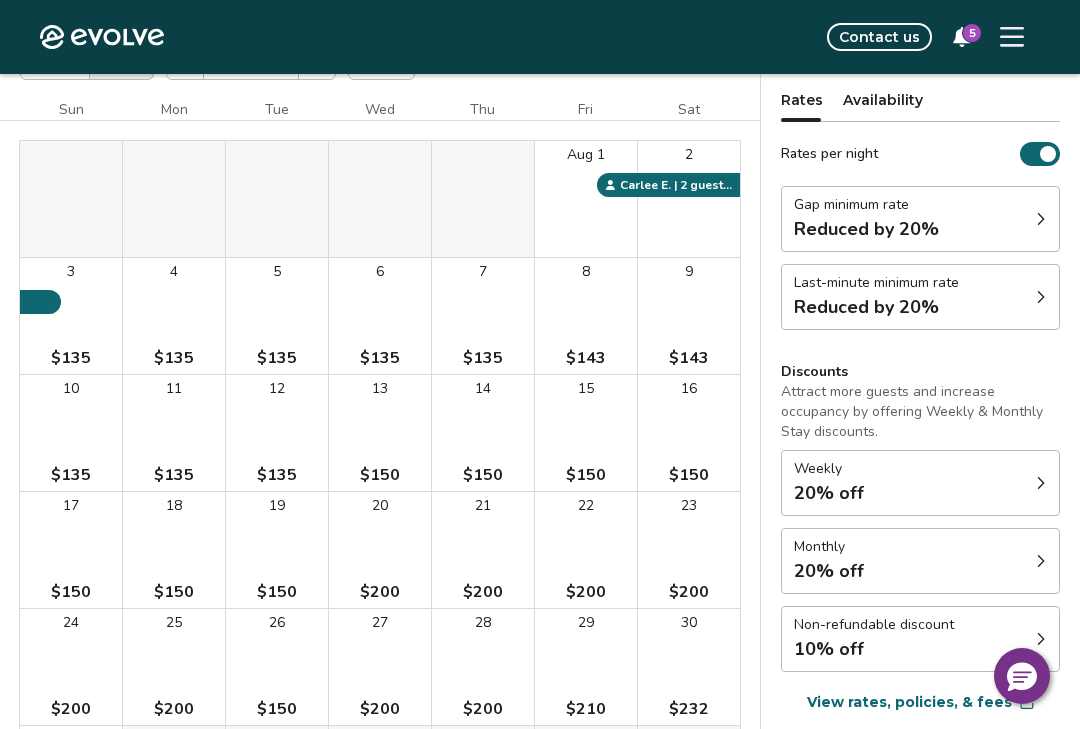 scroll, scrollTop: 173, scrollLeft: 0, axis: vertical 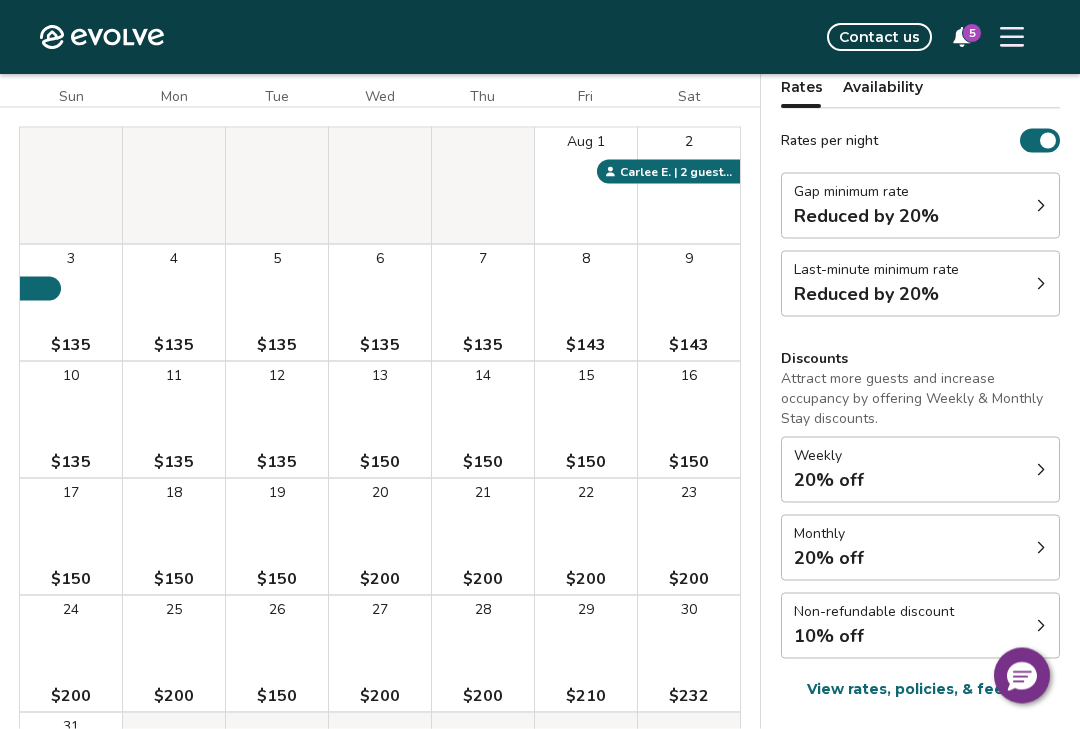 click on "17 $150" at bounding box center [71, 537] 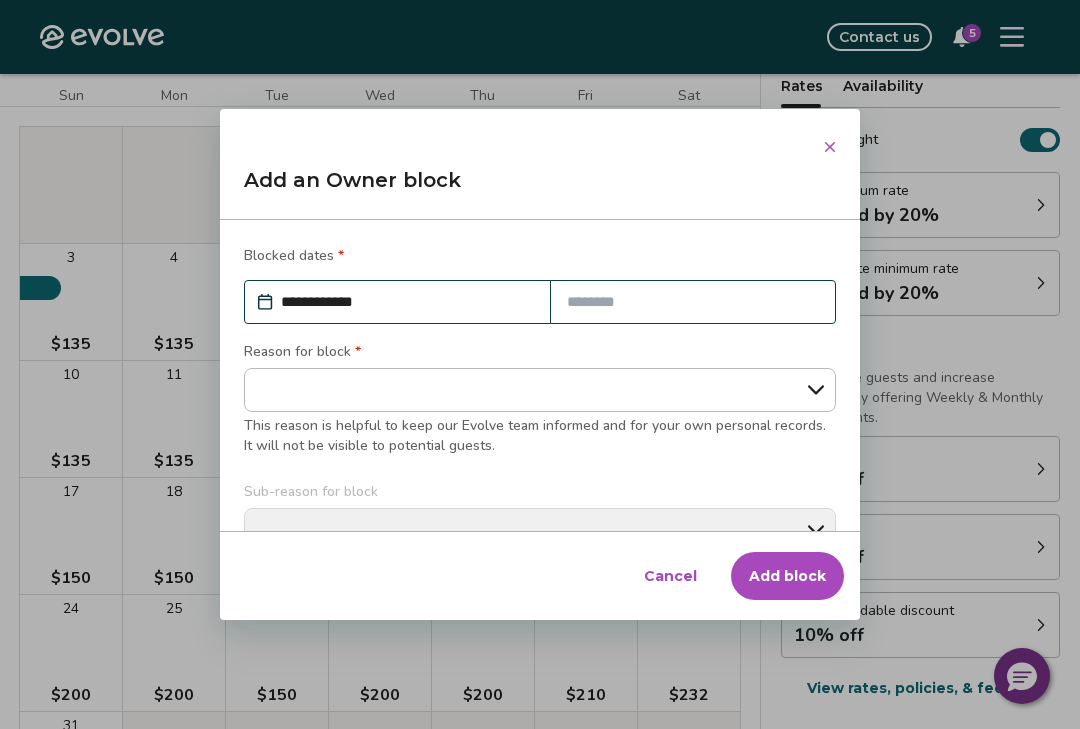 click at bounding box center [693, 302] 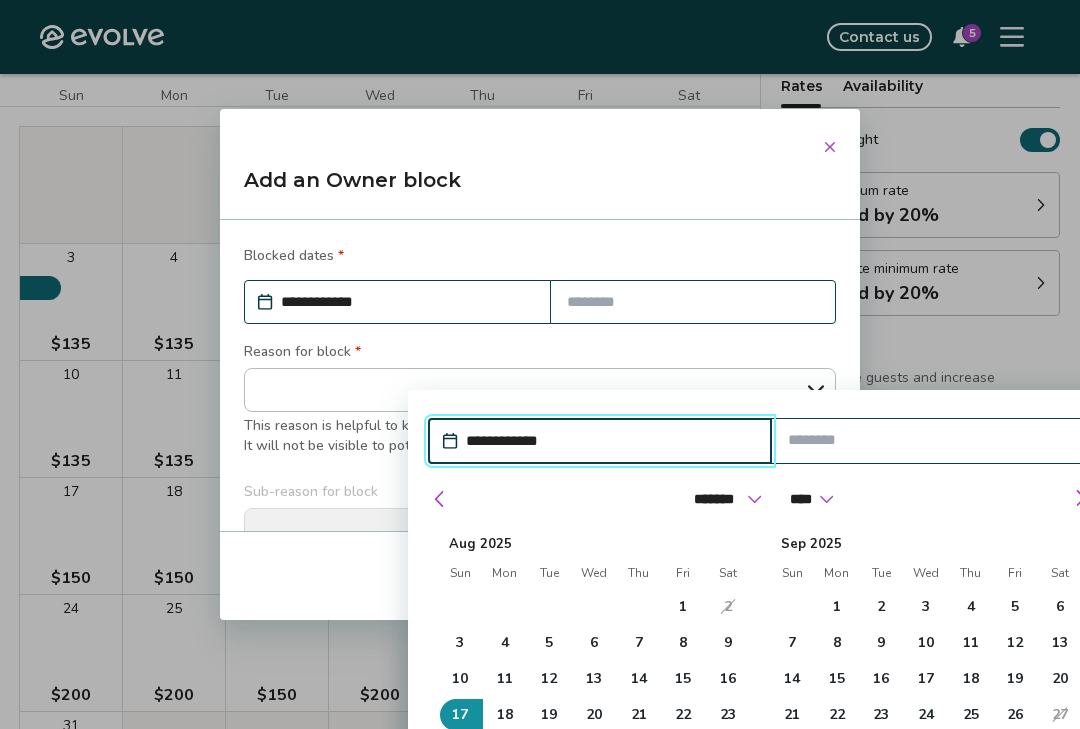 click on "18" at bounding box center (505, 715) 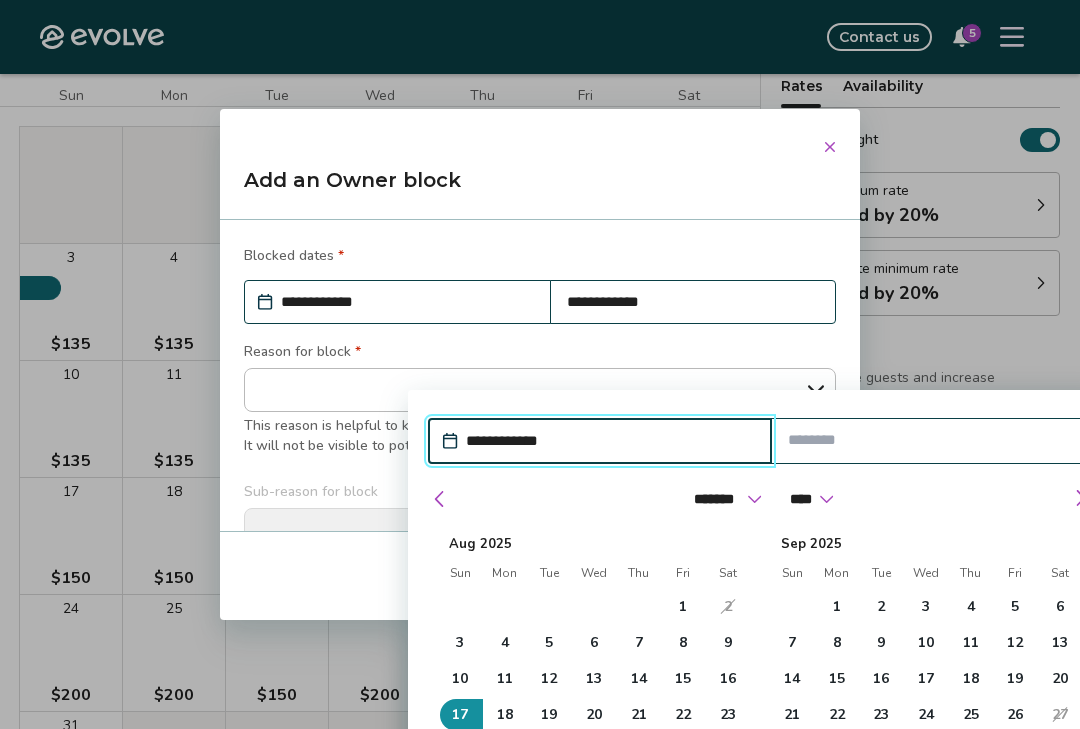 type on "**********" 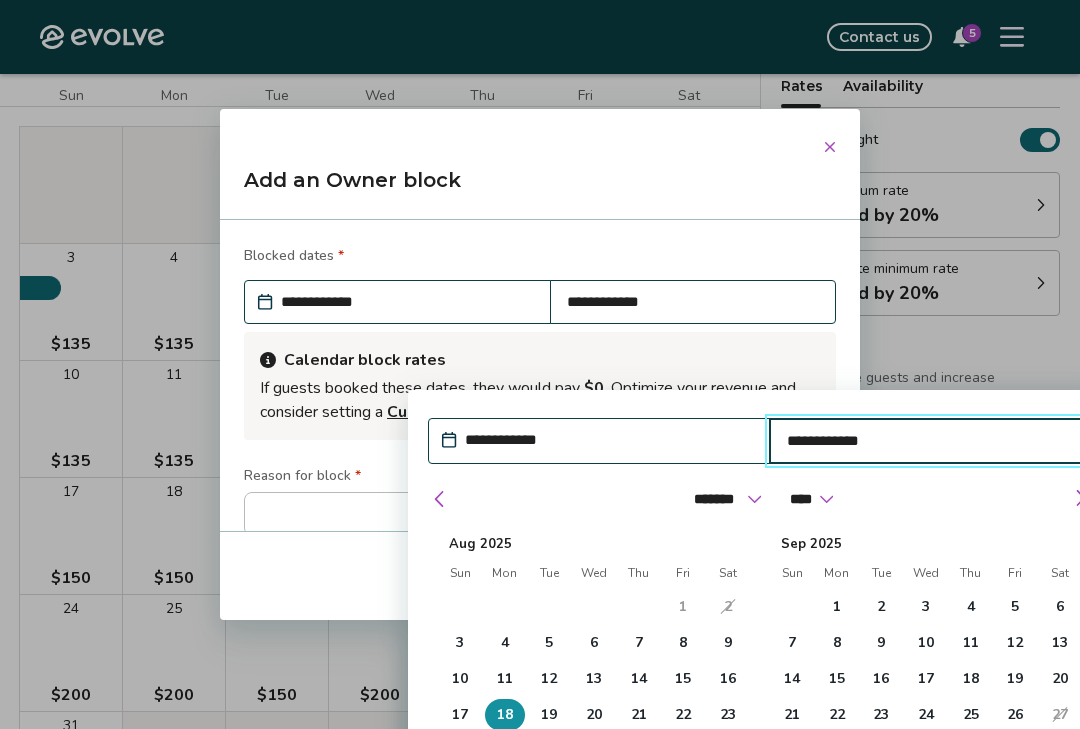 click on "**********" at bounding box center [609, 440] 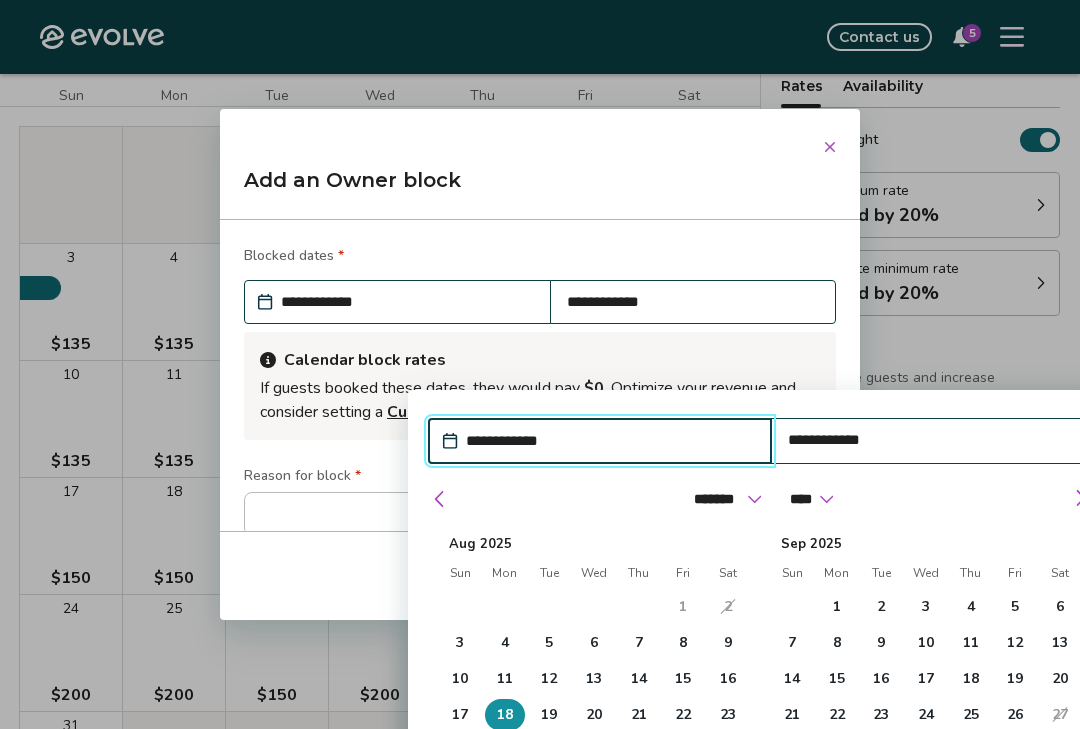 click on "17" at bounding box center (460, 715) 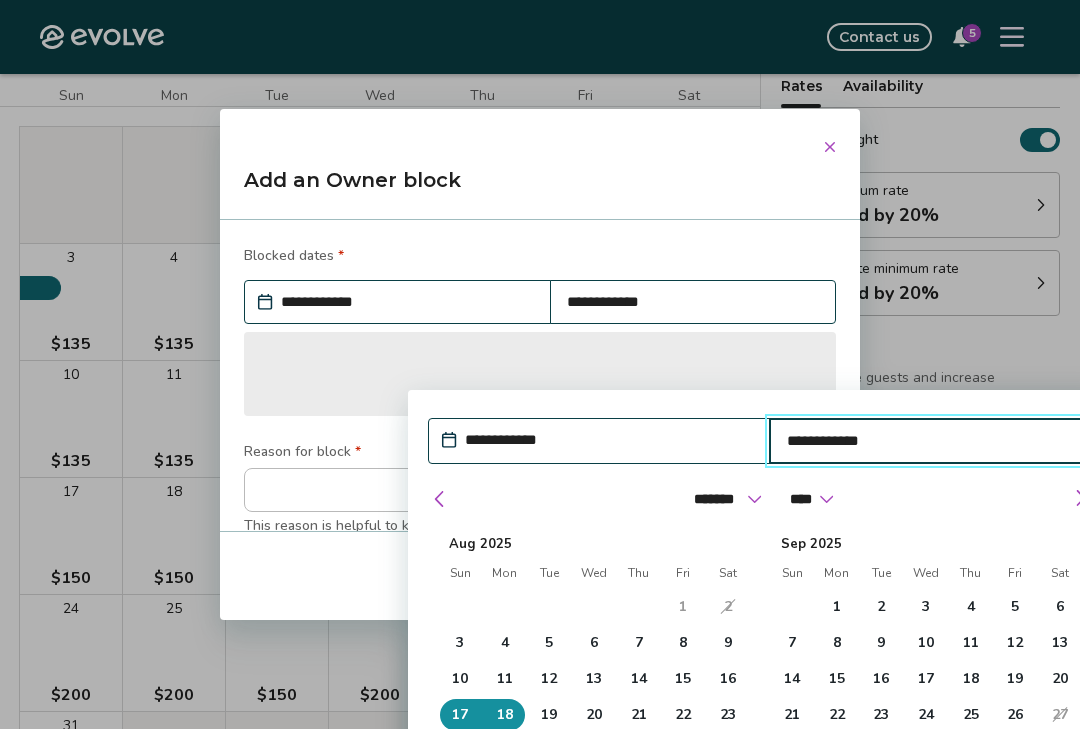 type on "*" 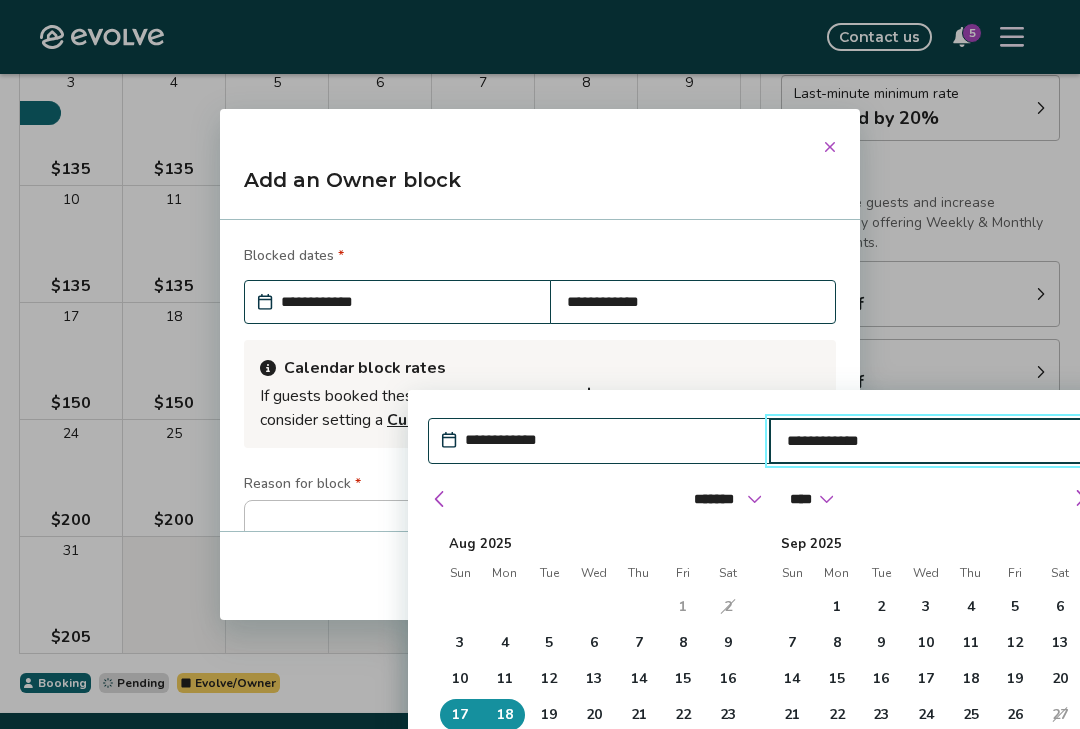 scroll, scrollTop: 374, scrollLeft: 0, axis: vertical 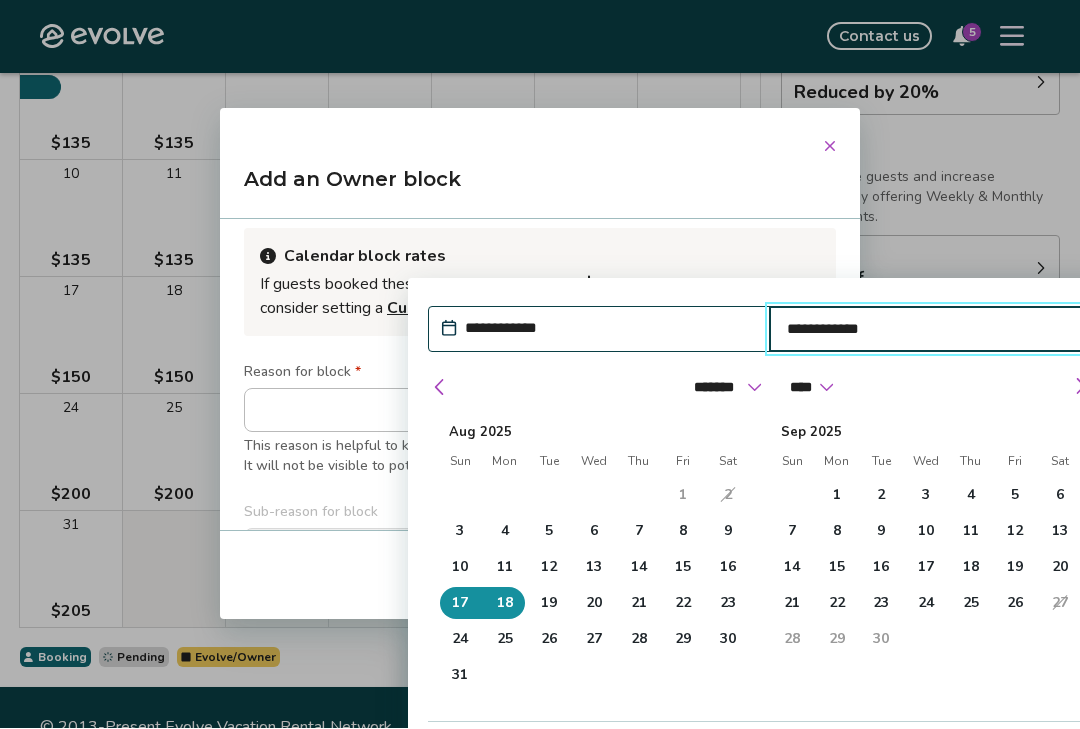 click on "Apply Dates" at bounding box center [1027, 823] 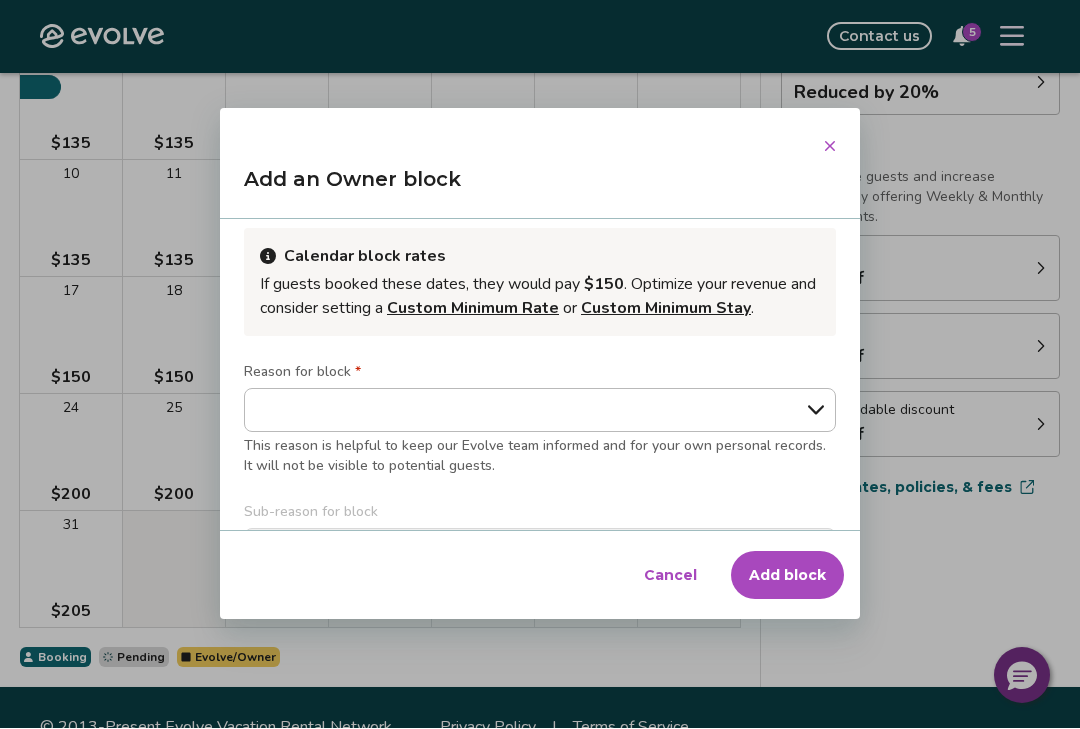 scroll, scrollTop: 0, scrollLeft: 0, axis: both 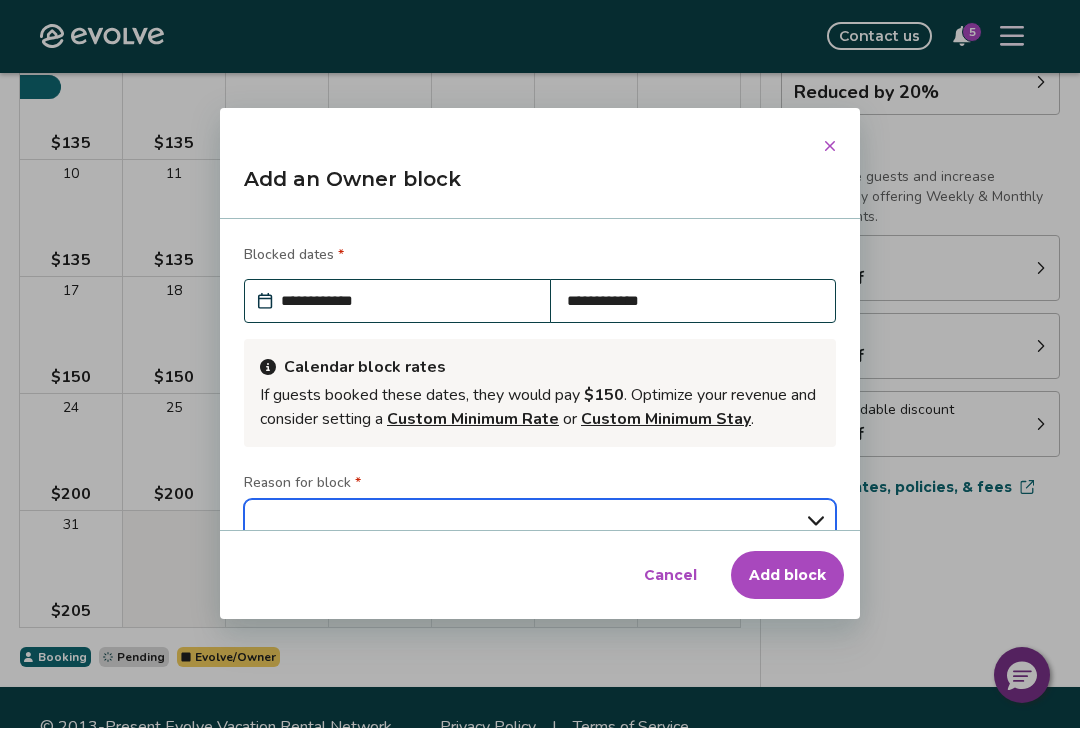 click on "**********" at bounding box center (540, 522) 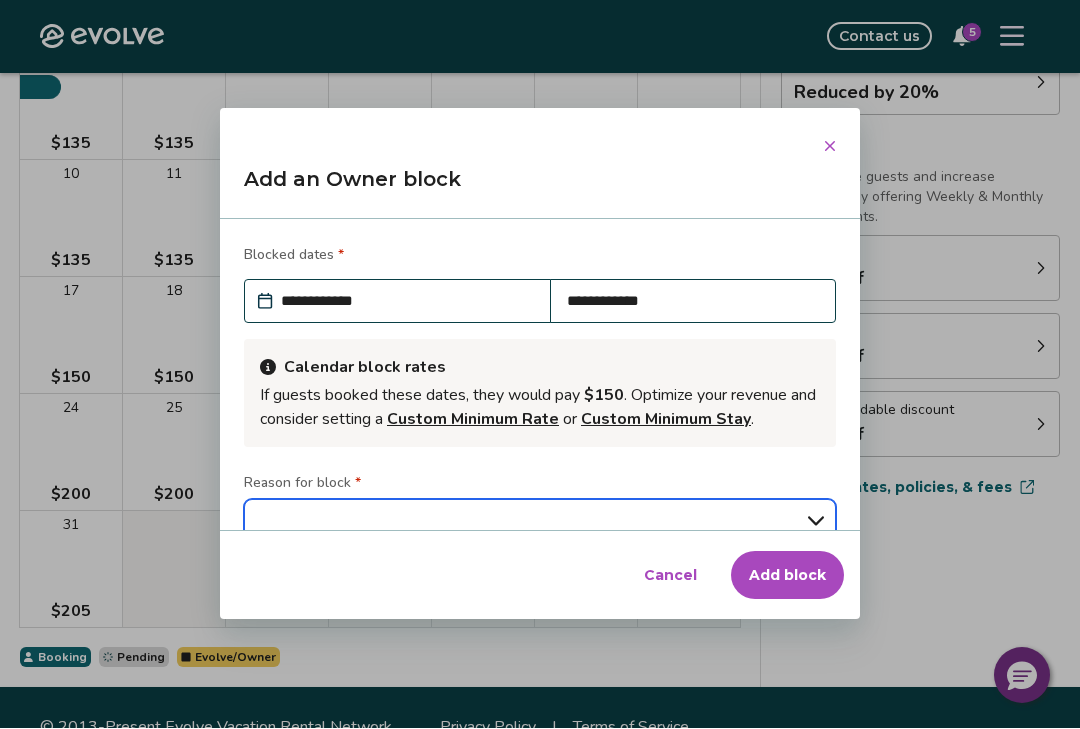 select on "**********" 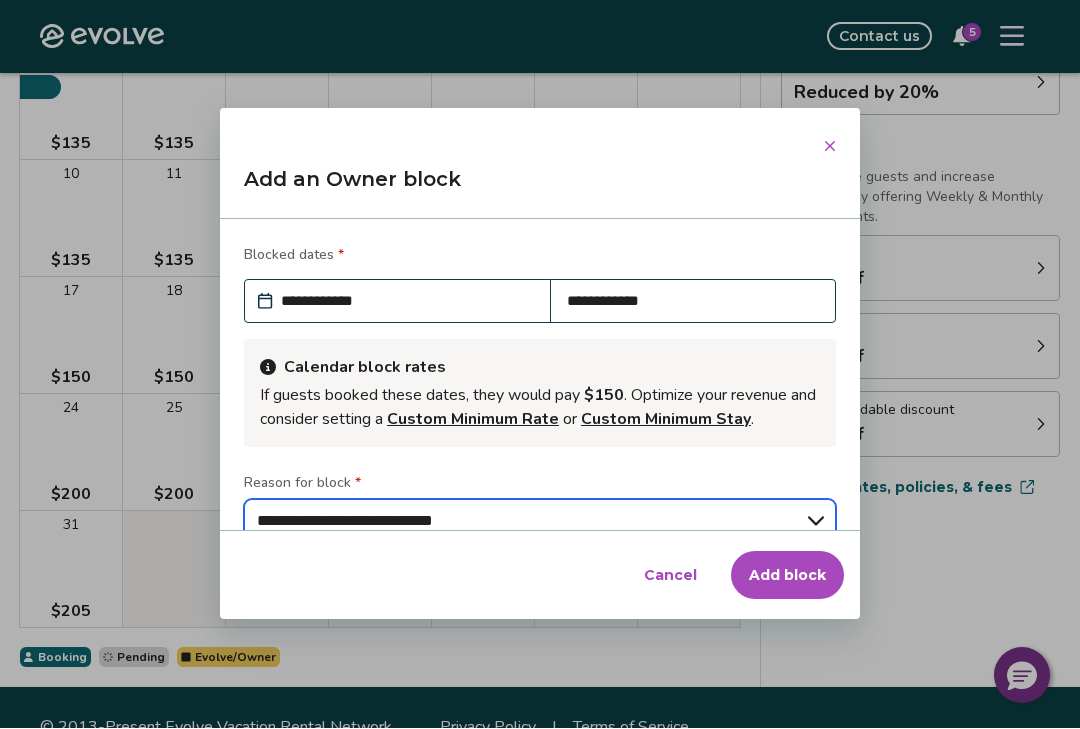 type on "*" 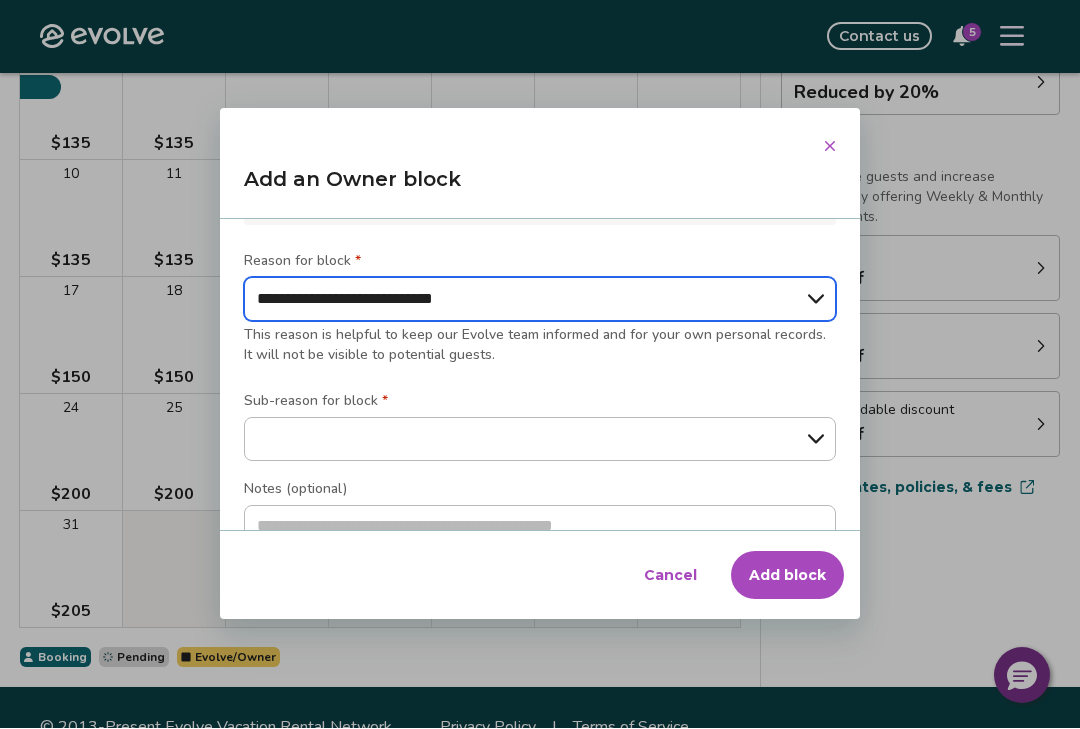 scroll, scrollTop: 223, scrollLeft: 0, axis: vertical 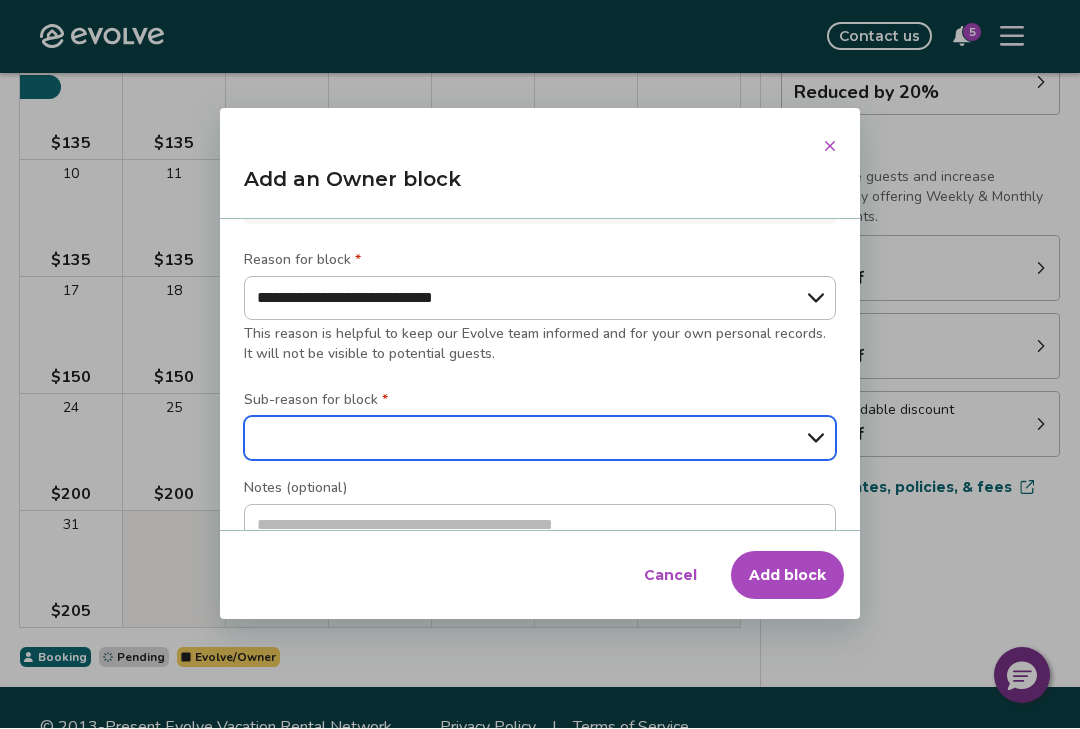 click on "**********" at bounding box center (540, 439) 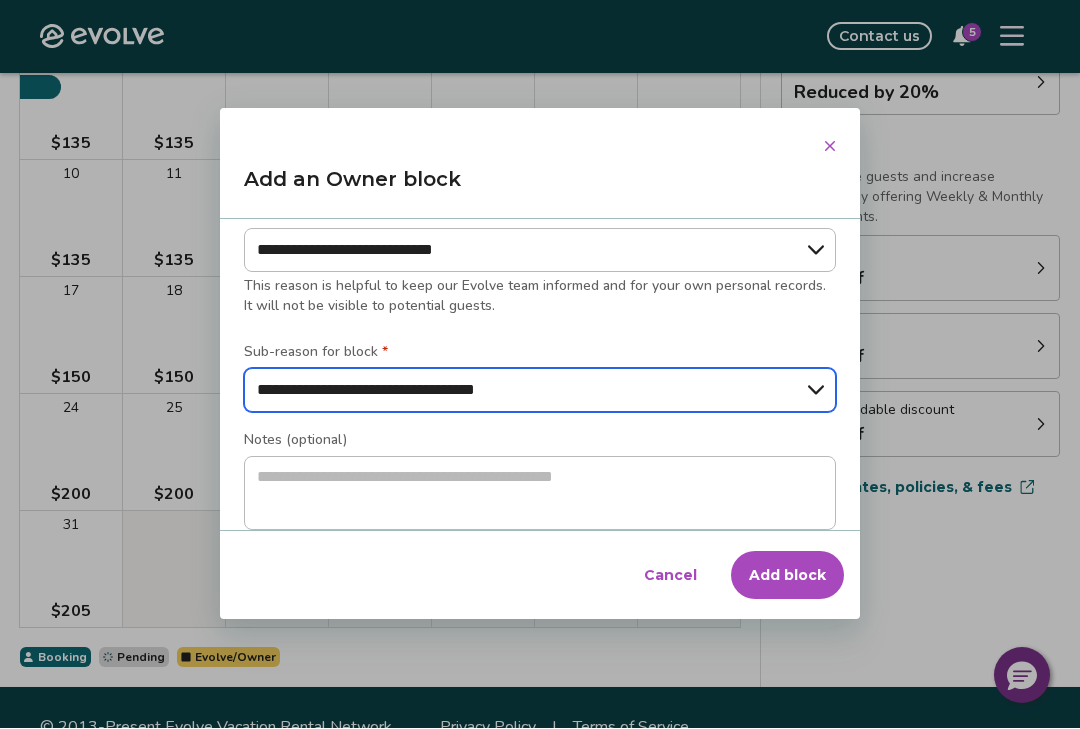 scroll, scrollTop: 270, scrollLeft: 0, axis: vertical 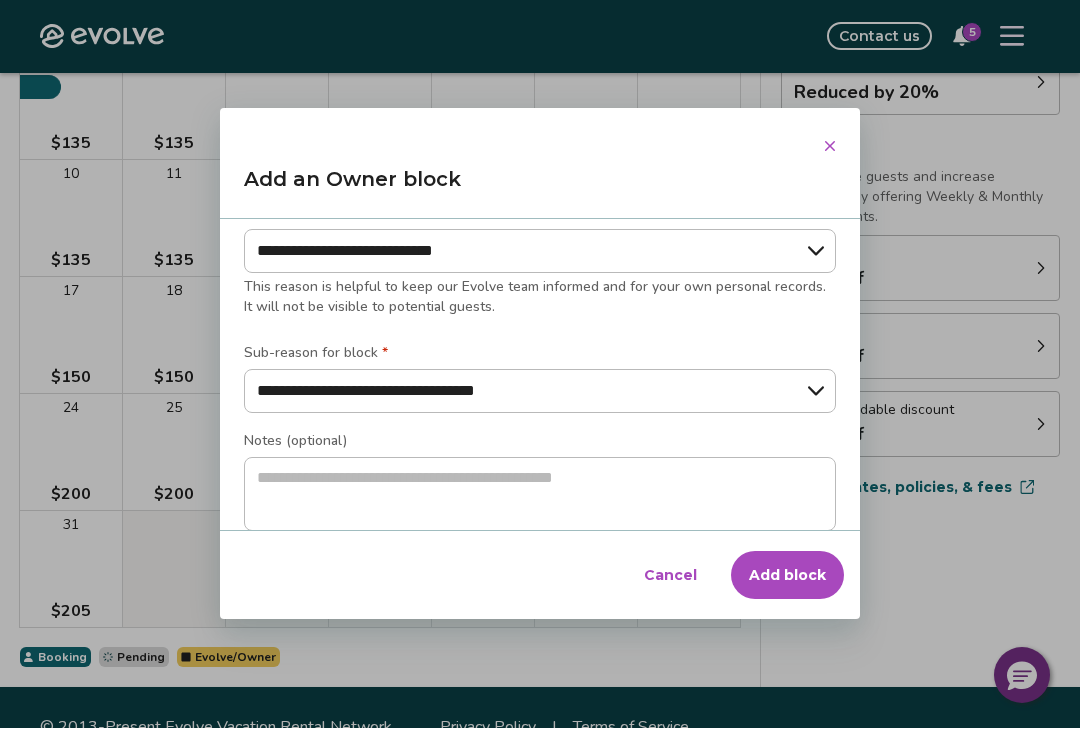 click on "Add block" at bounding box center (787, 576) 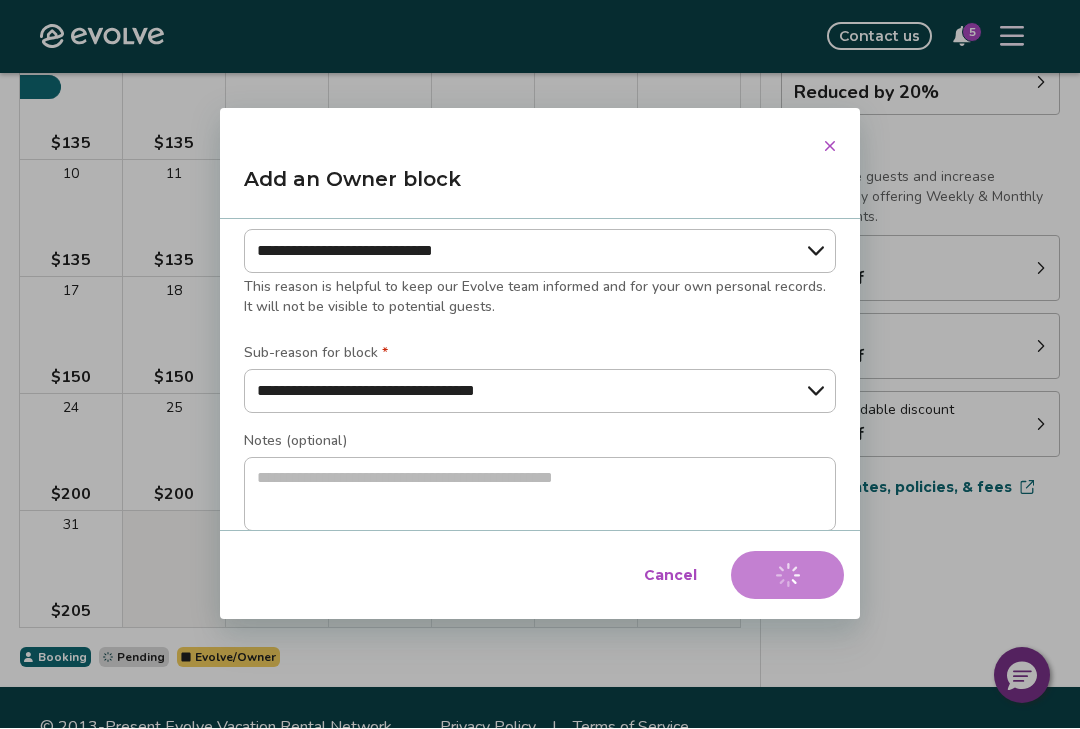 type on "*" 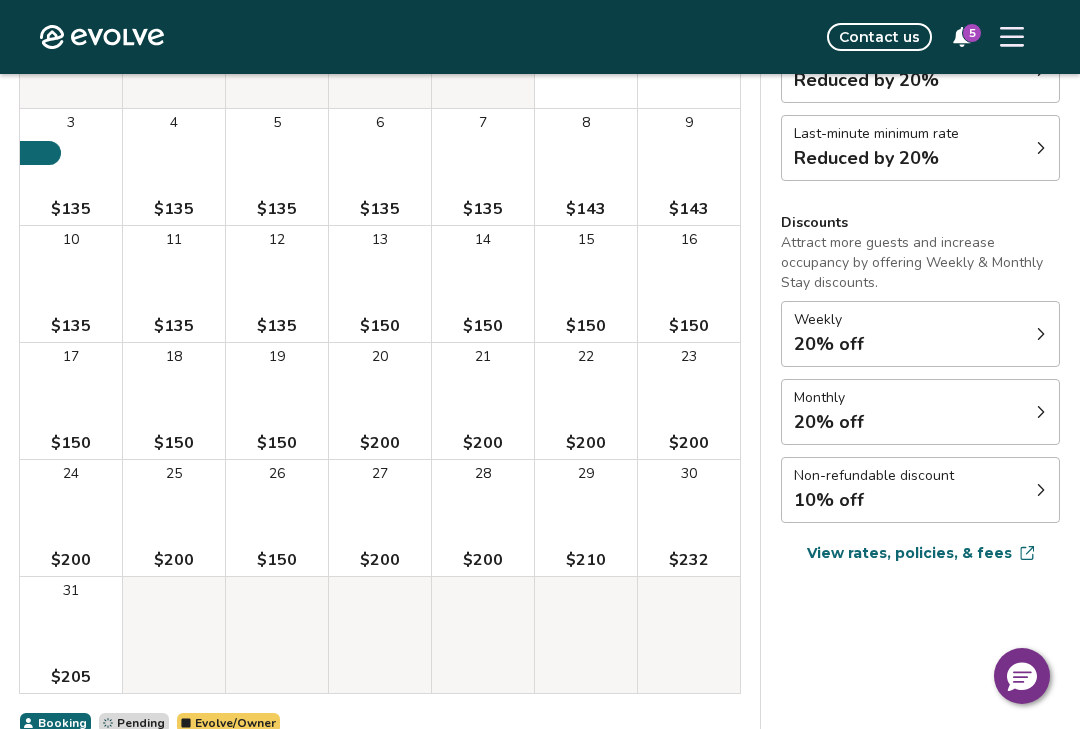 scroll, scrollTop: 374, scrollLeft: 0, axis: vertical 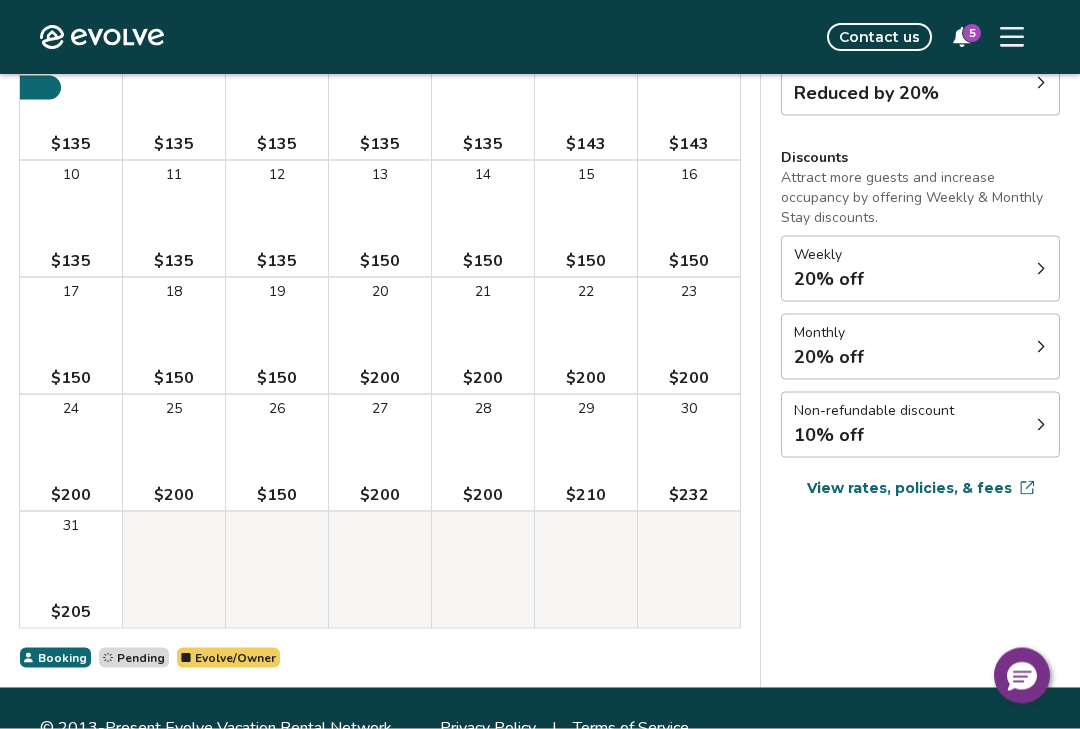 click on "5" at bounding box center (972, 33) 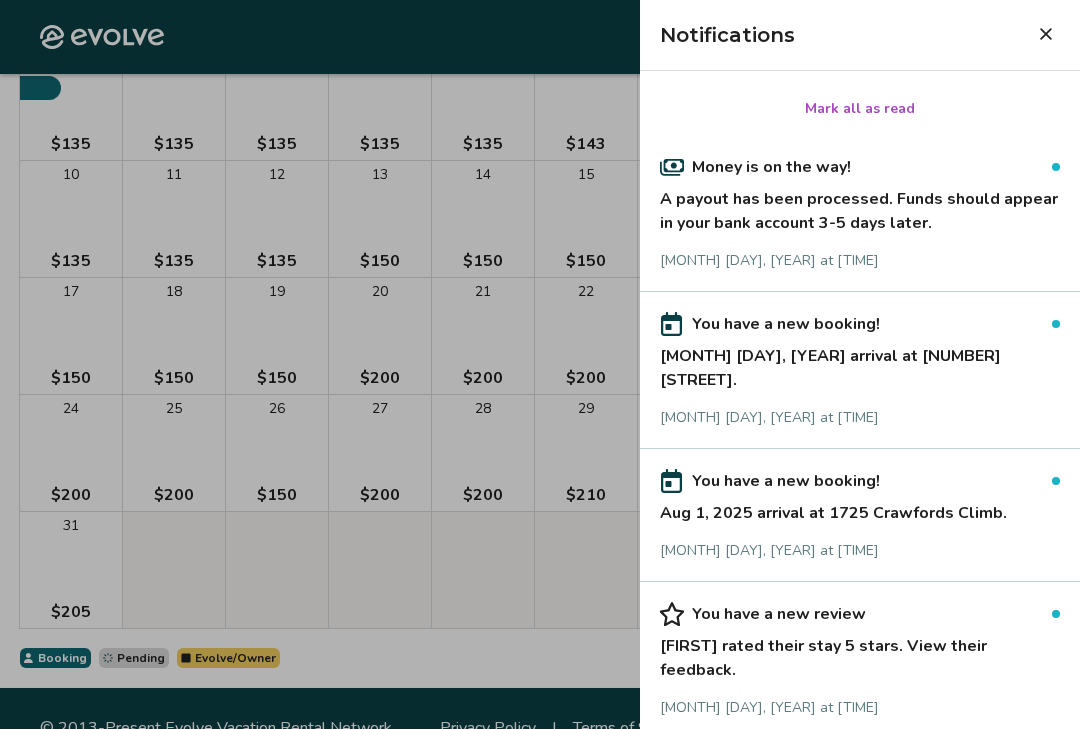 click on "You have a new booking!" at bounding box center [860, 324] 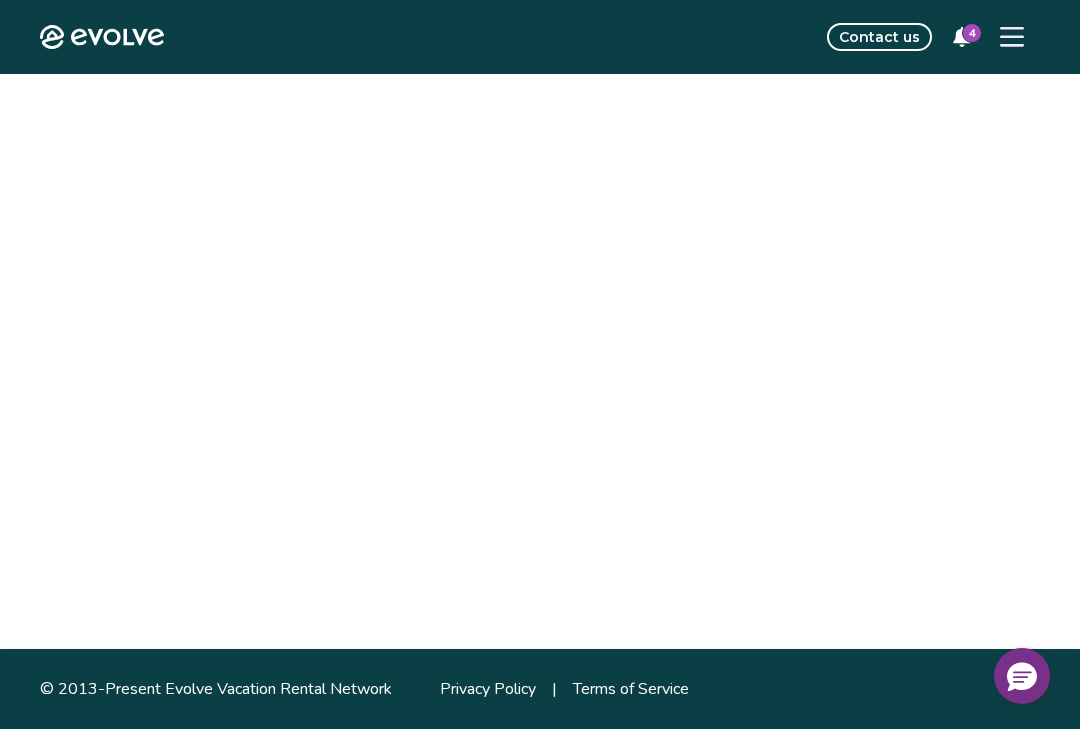 scroll, scrollTop: 0, scrollLeft: 0, axis: both 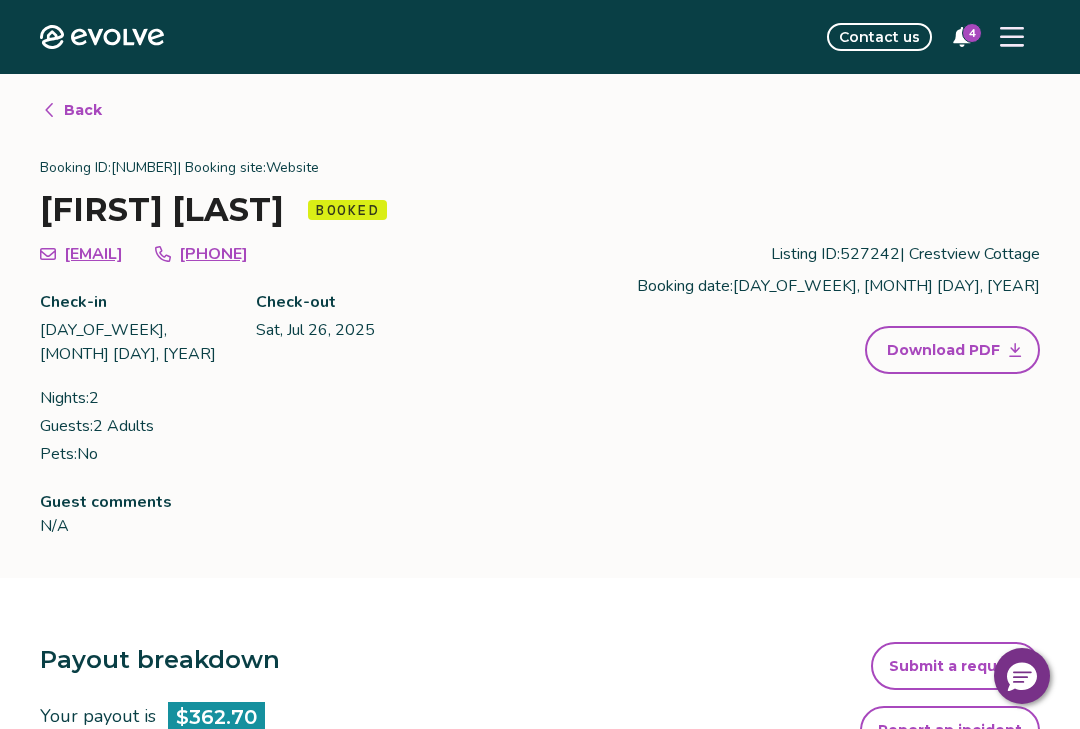 click 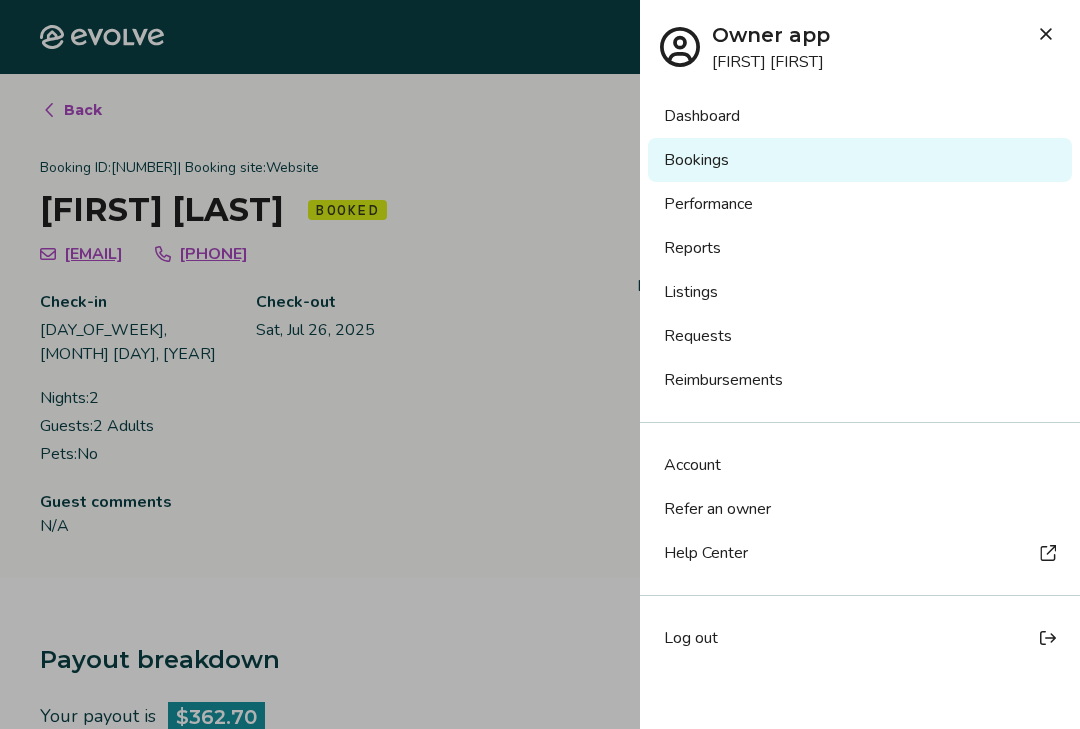 click on "Dashboard" at bounding box center (860, 116) 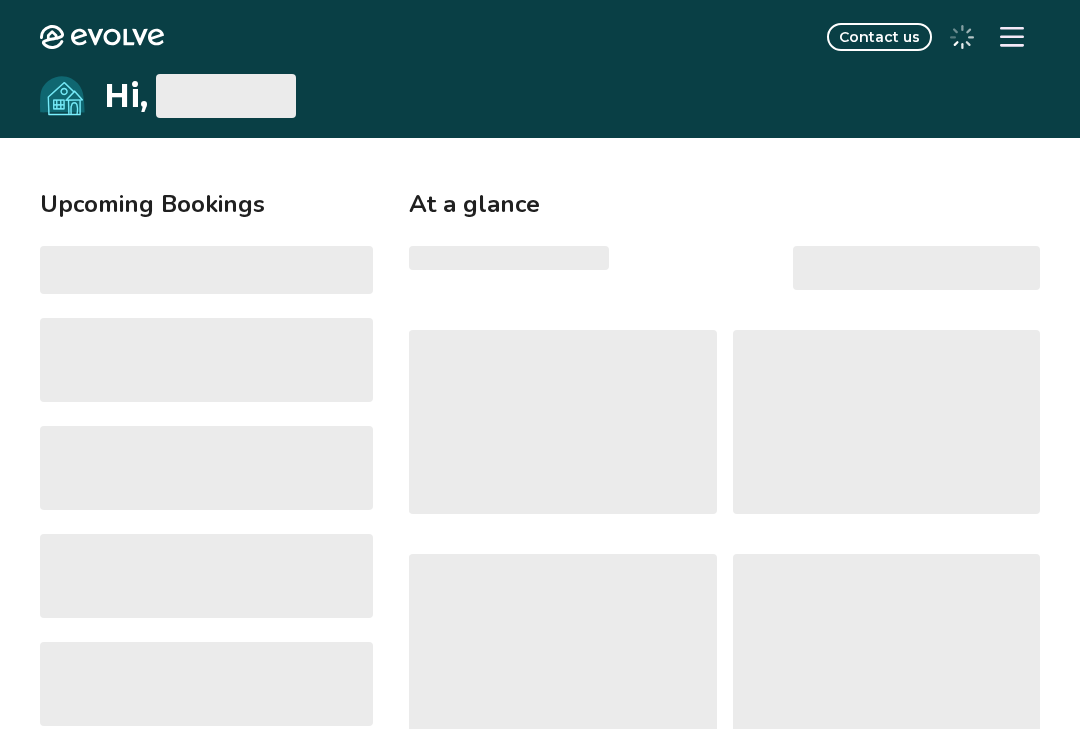 scroll, scrollTop: 0, scrollLeft: 0, axis: both 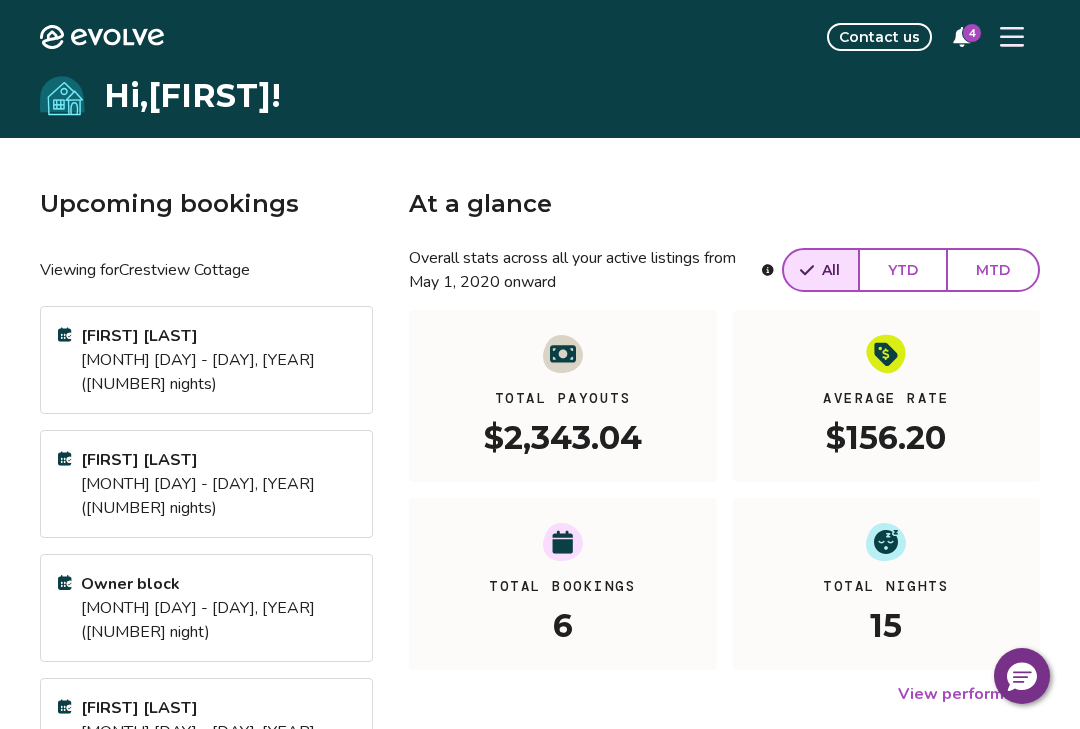 click 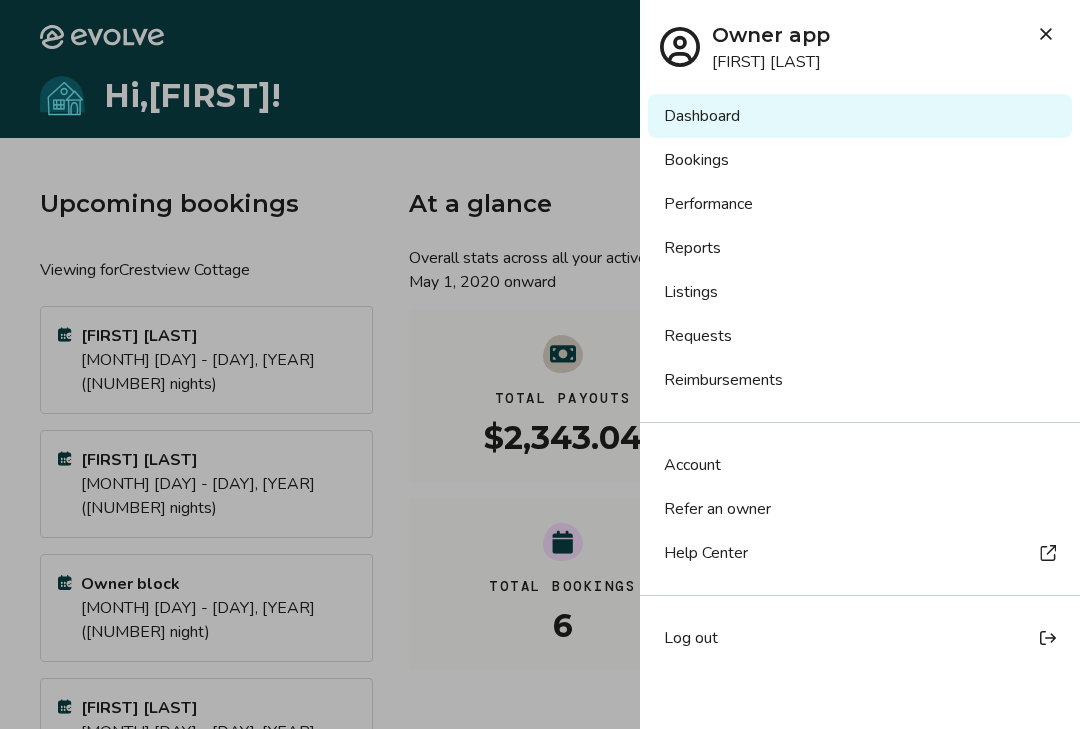click on "Bookings" at bounding box center (860, 160) 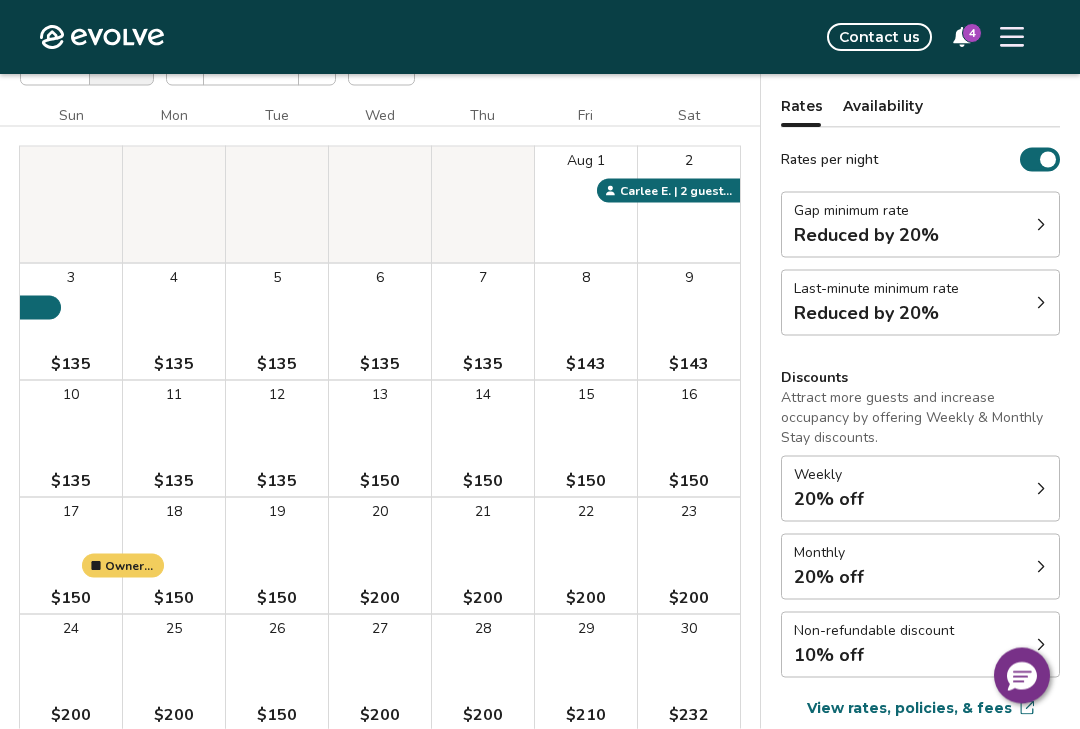 scroll, scrollTop: 159, scrollLeft: 0, axis: vertical 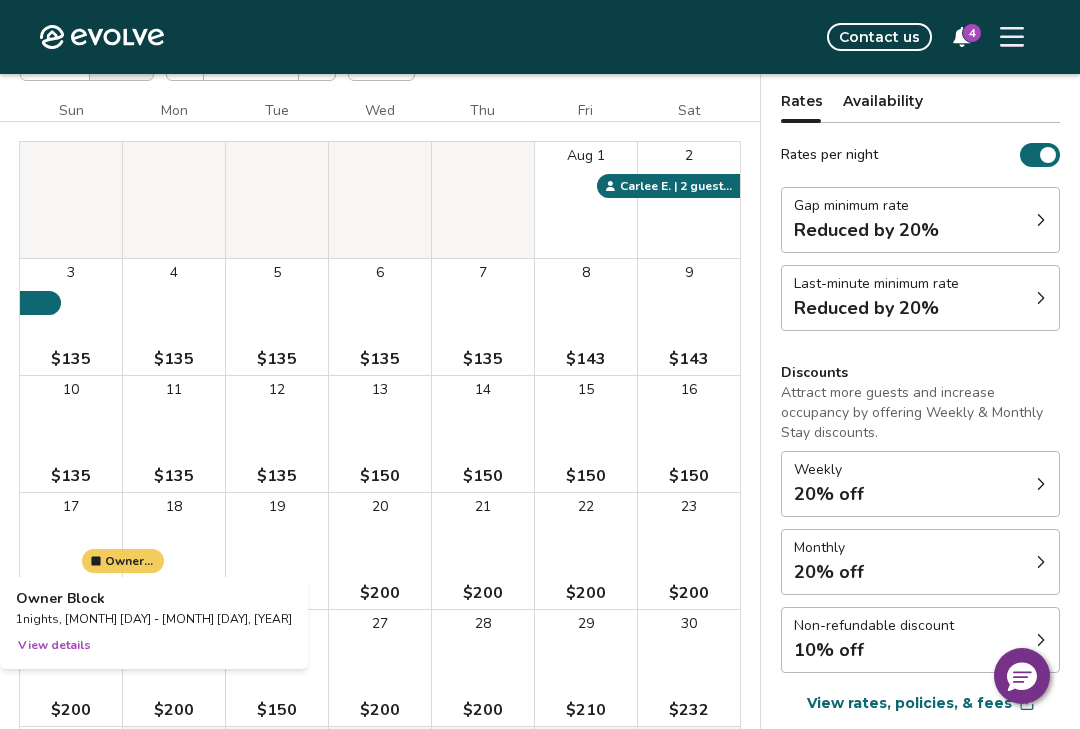 click on "View details" at bounding box center (54, 645) 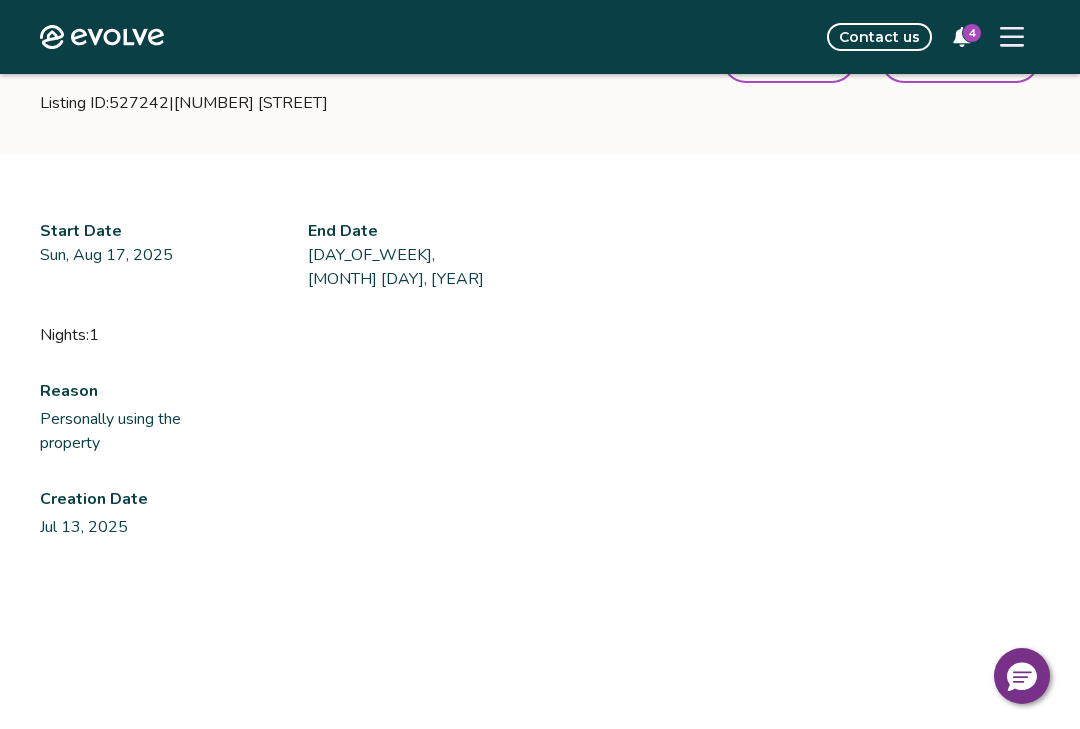 click 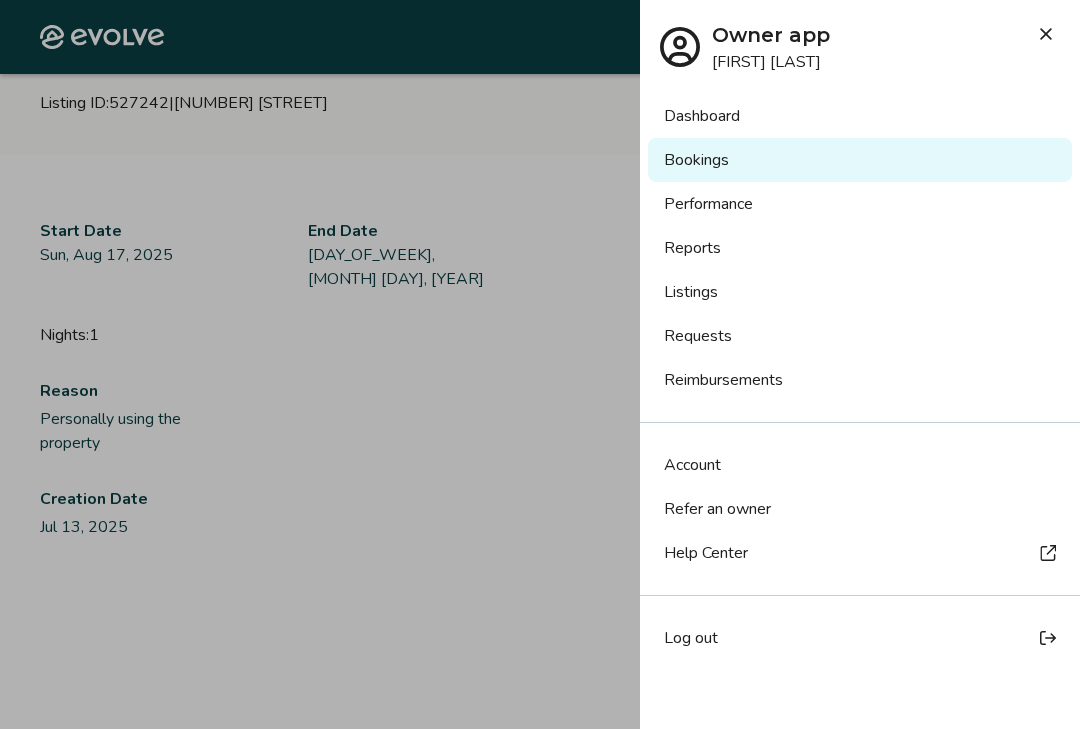 click on "Bookings" at bounding box center (860, 160) 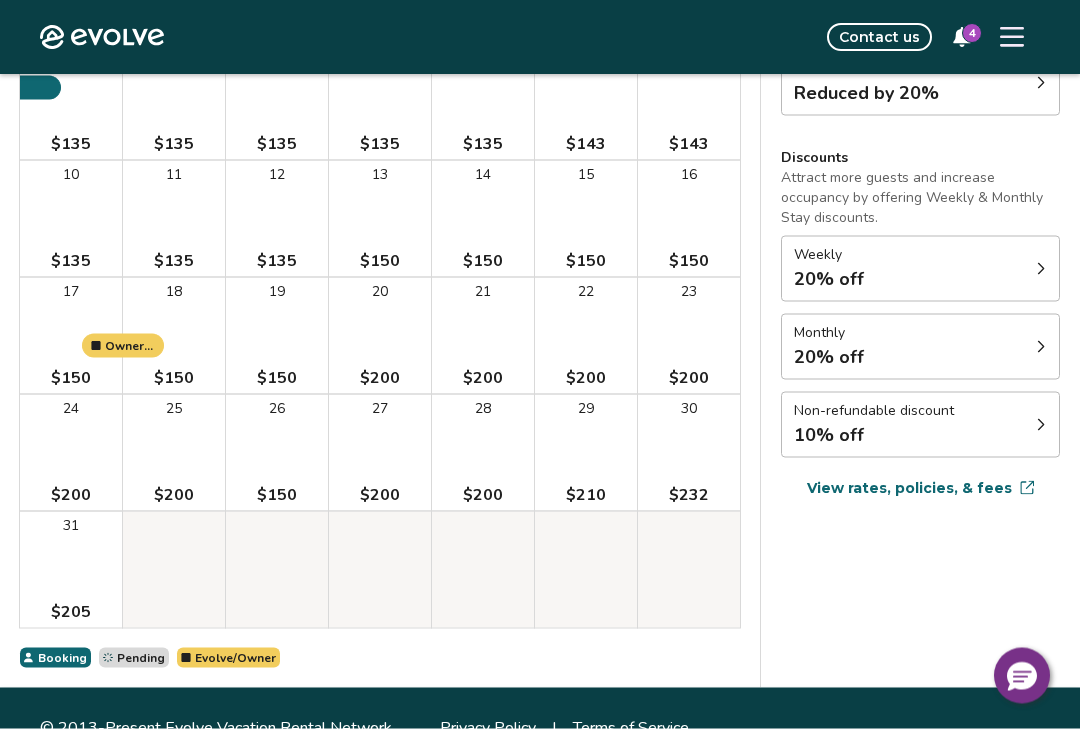 scroll, scrollTop: 374, scrollLeft: 0, axis: vertical 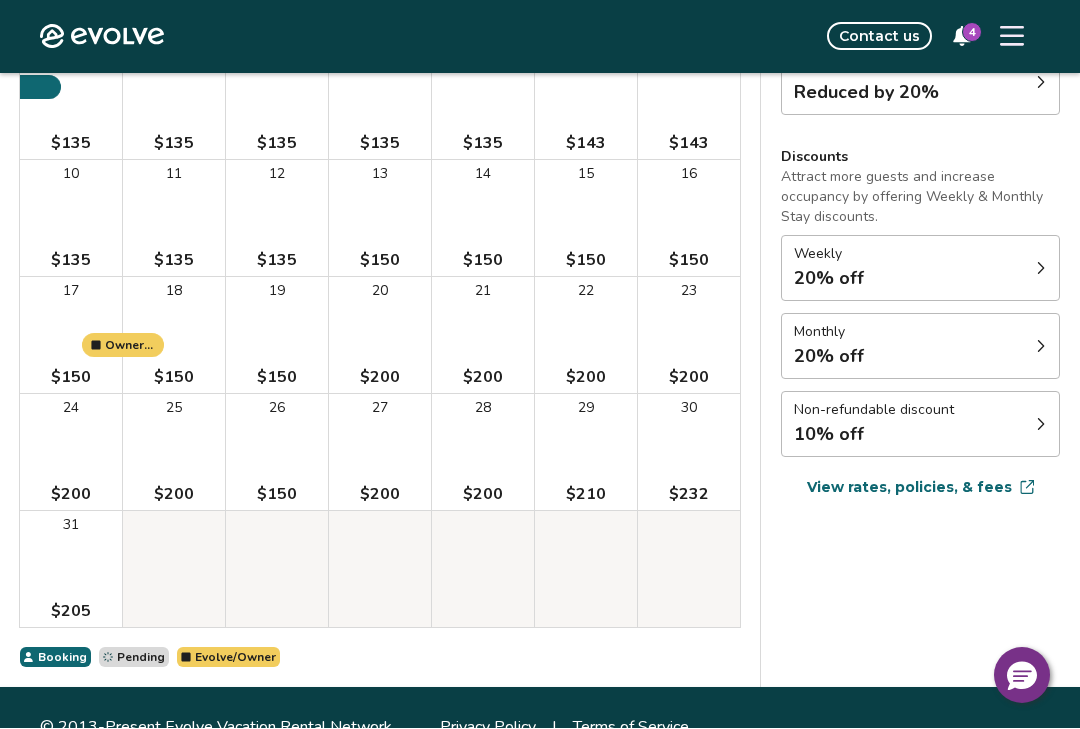 click on "Pending" at bounding box center [141, 658] 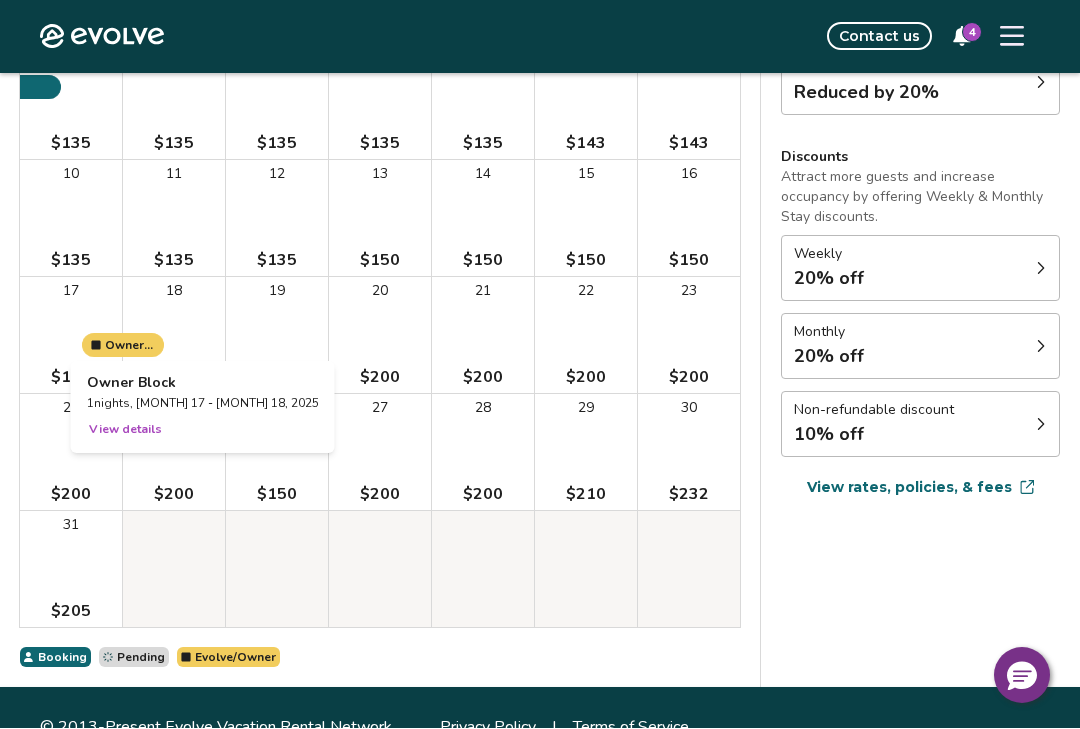 click on "View details" at bounding box center (125, 430) 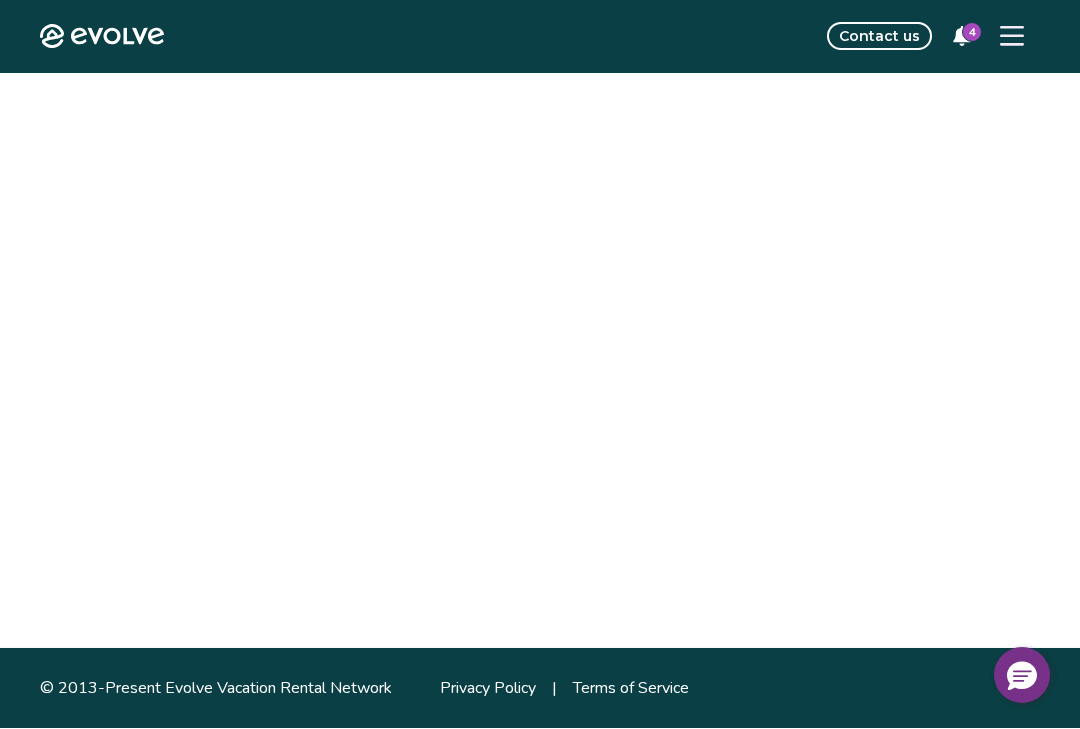 scroll, scrollTop: 0, scrollLeft: 0, axis: both 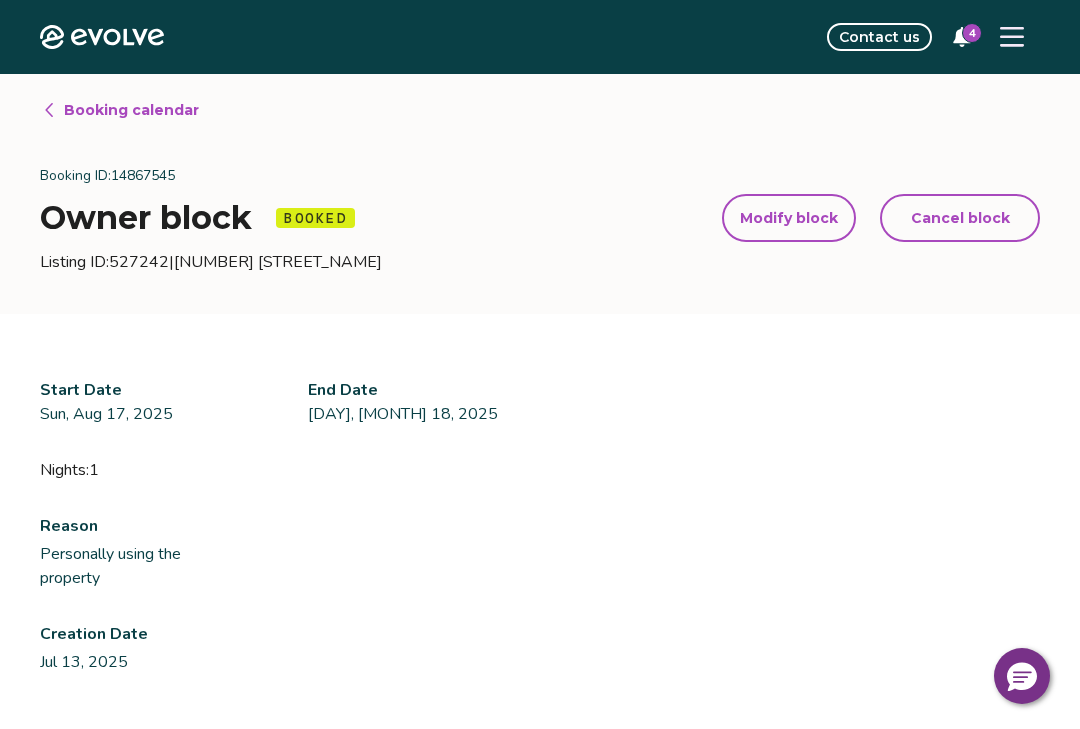 click on "Cancel block" at bounding box center (960, 218) 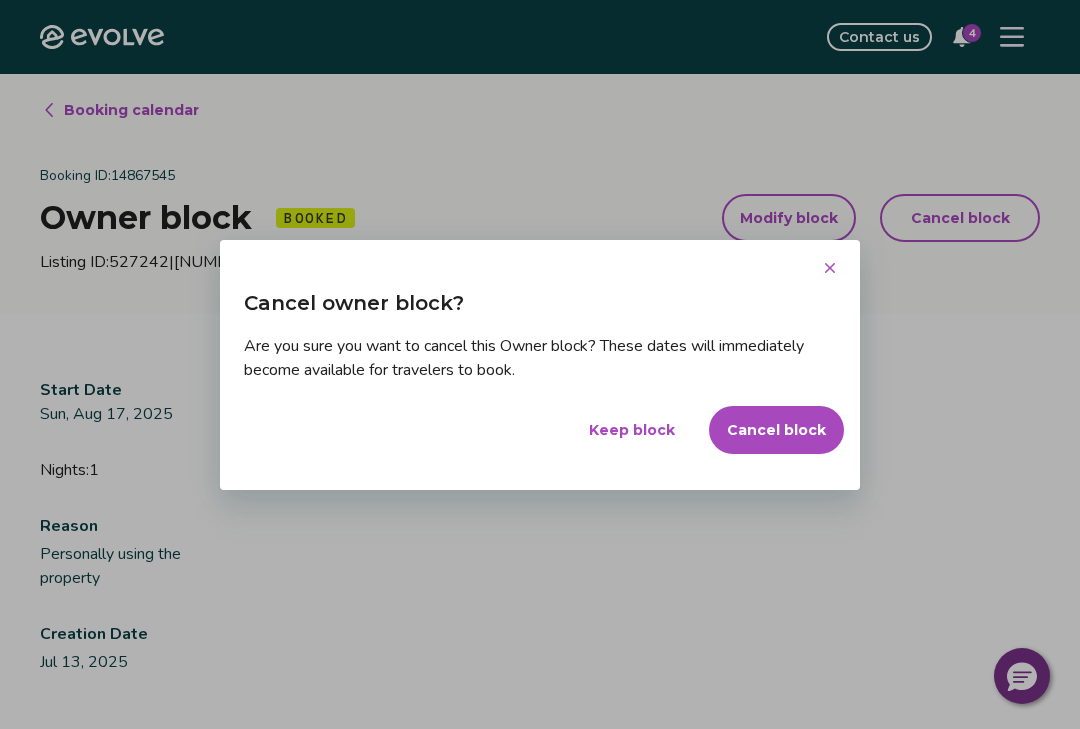 click on "Cancel block" at bounding box center [776, 430] 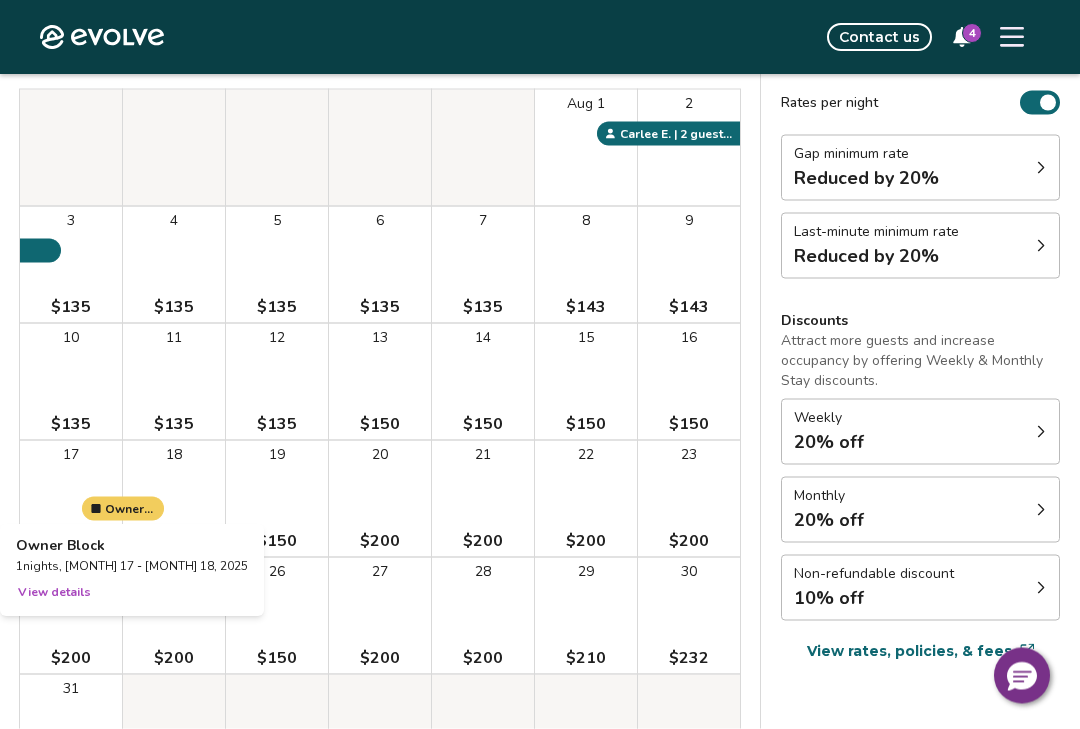 scroll, scrollTop: 212, scrollLeft: 0, axis: vertical 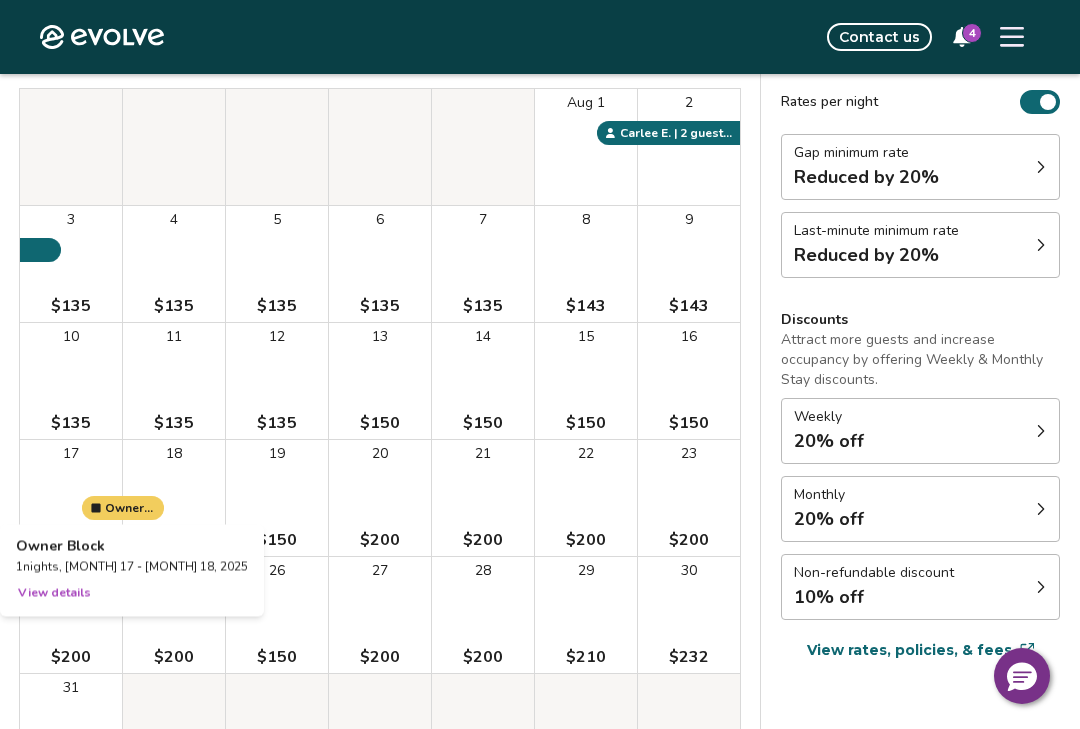 click at bounding box center [1012, 37] 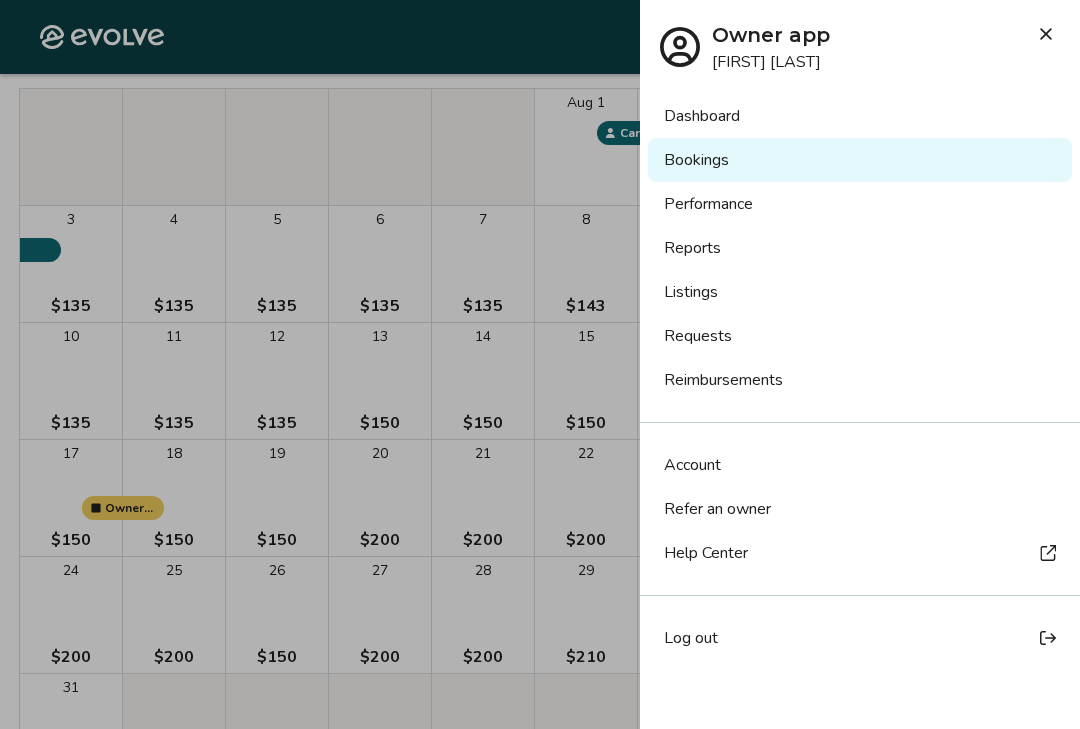 click on "Log out" at bounding box center (860, 638) 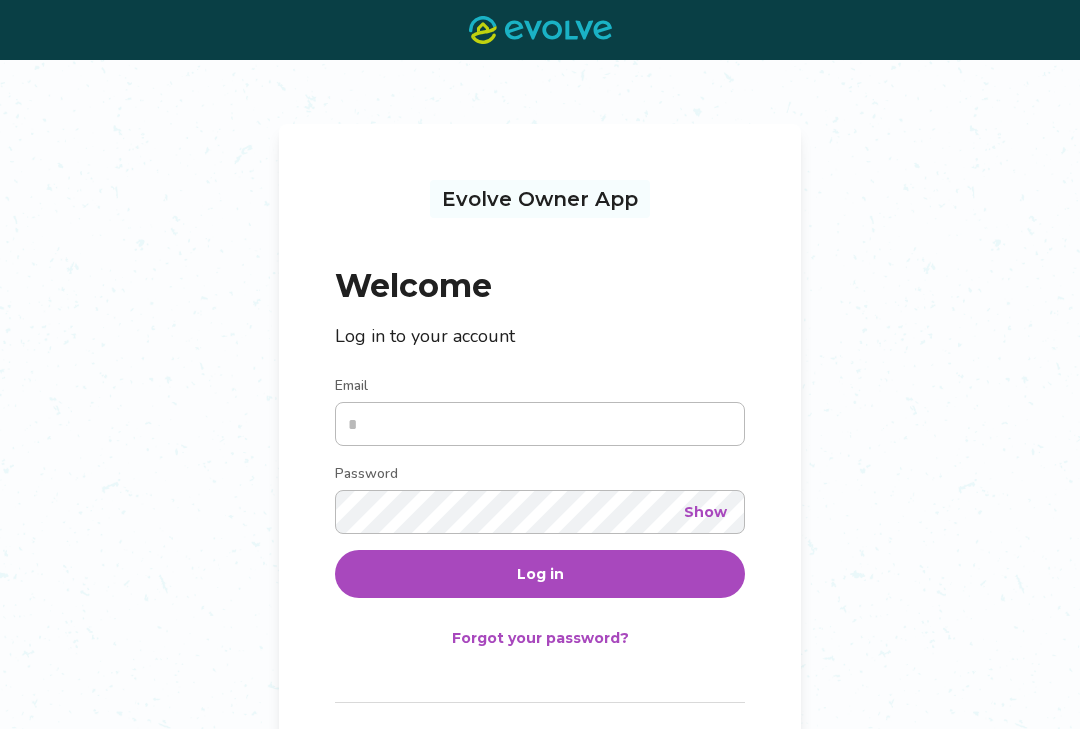 scroll, scrollTop: 95, scrollLeft: 0, axis: vertical 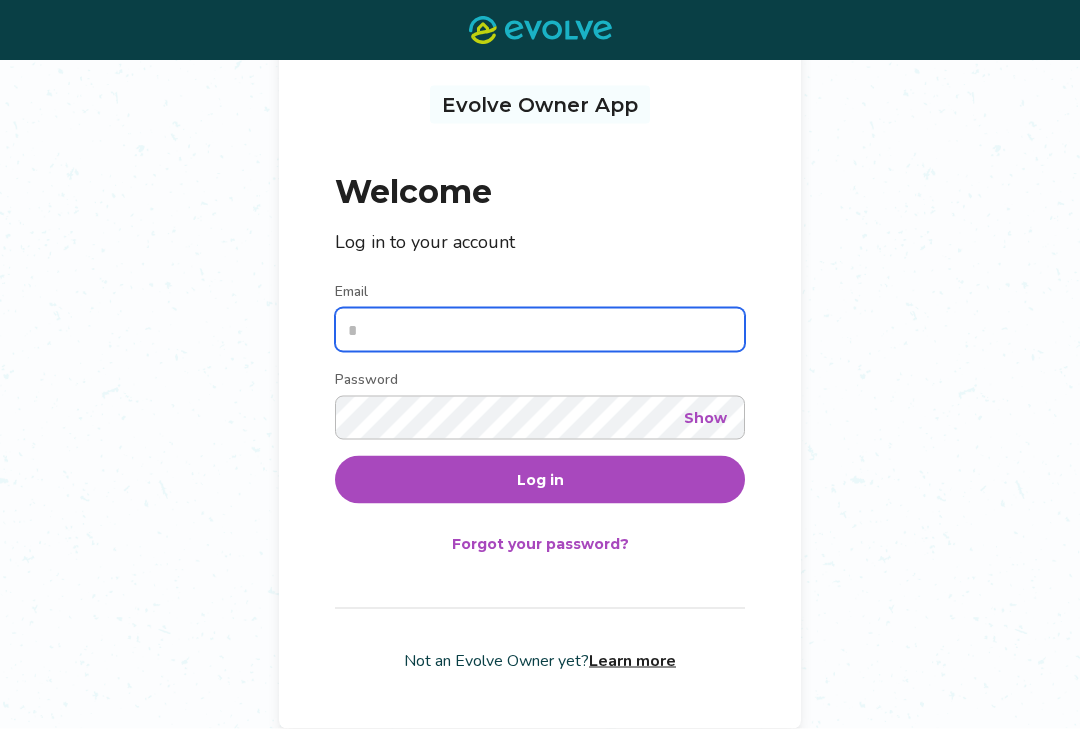 type on "**********" 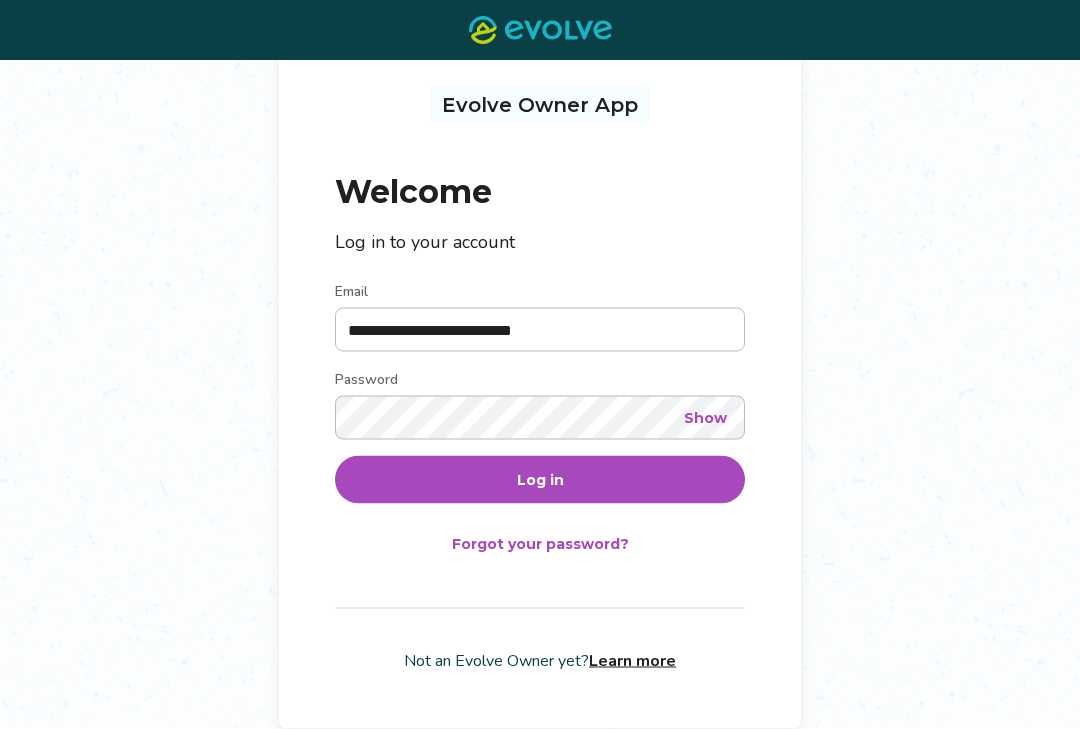 click on "Log in" at bounding box center (540, 480) 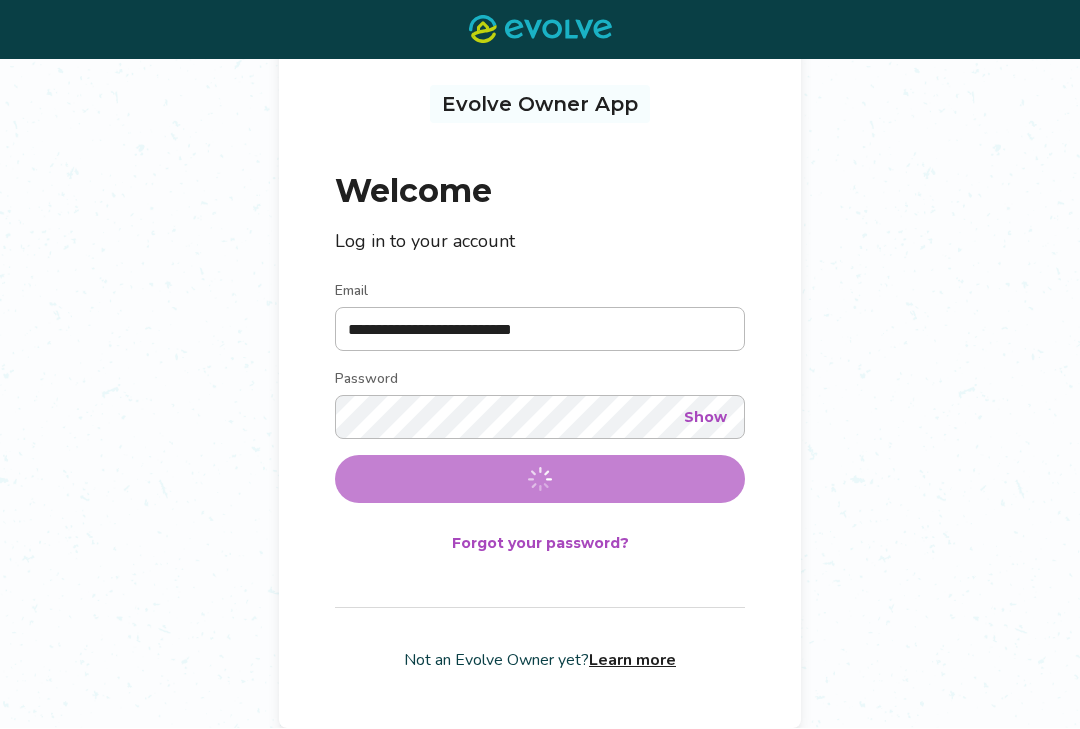 scroll, scrollTop: 0, scrollLeft: 0, axis: both 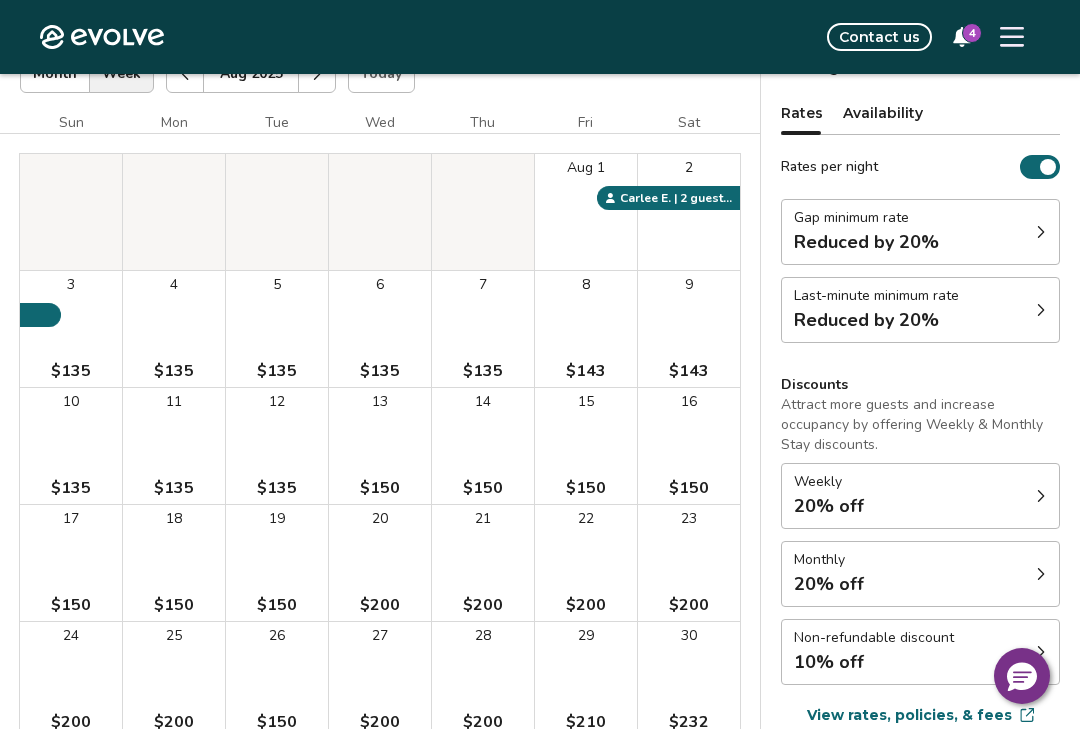 click on "17 $150" at bounding box center [71, 563] 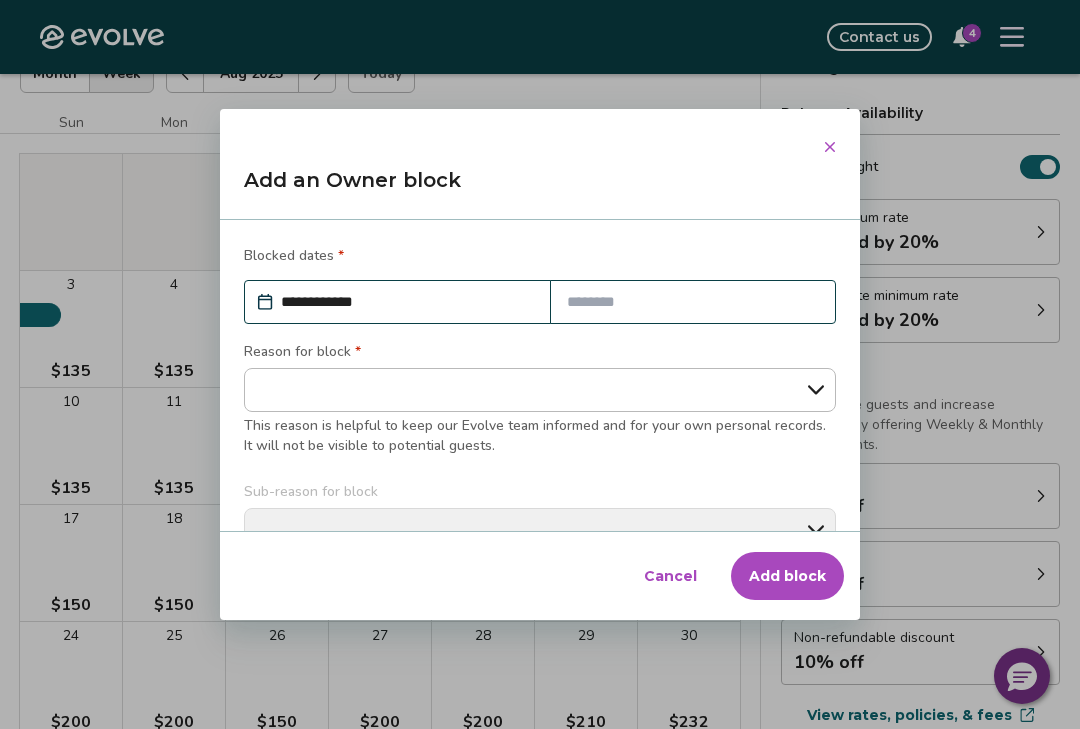 click at bounding box center (693, 302) 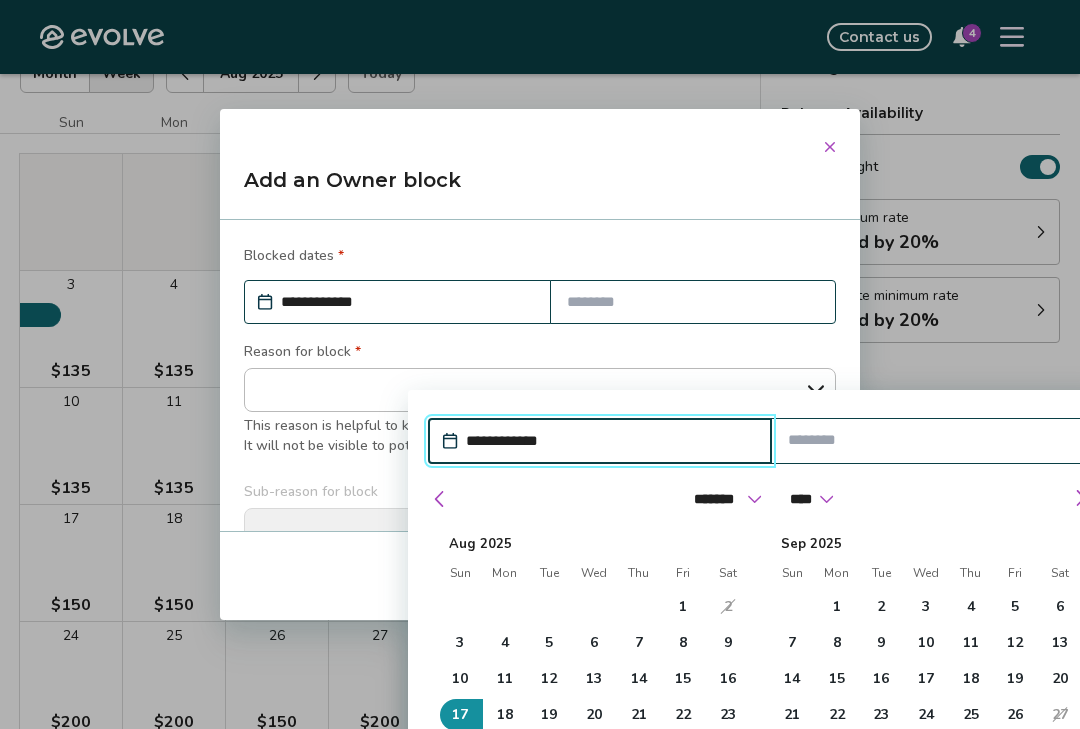 click on "19" at bounding box center [549, 715] 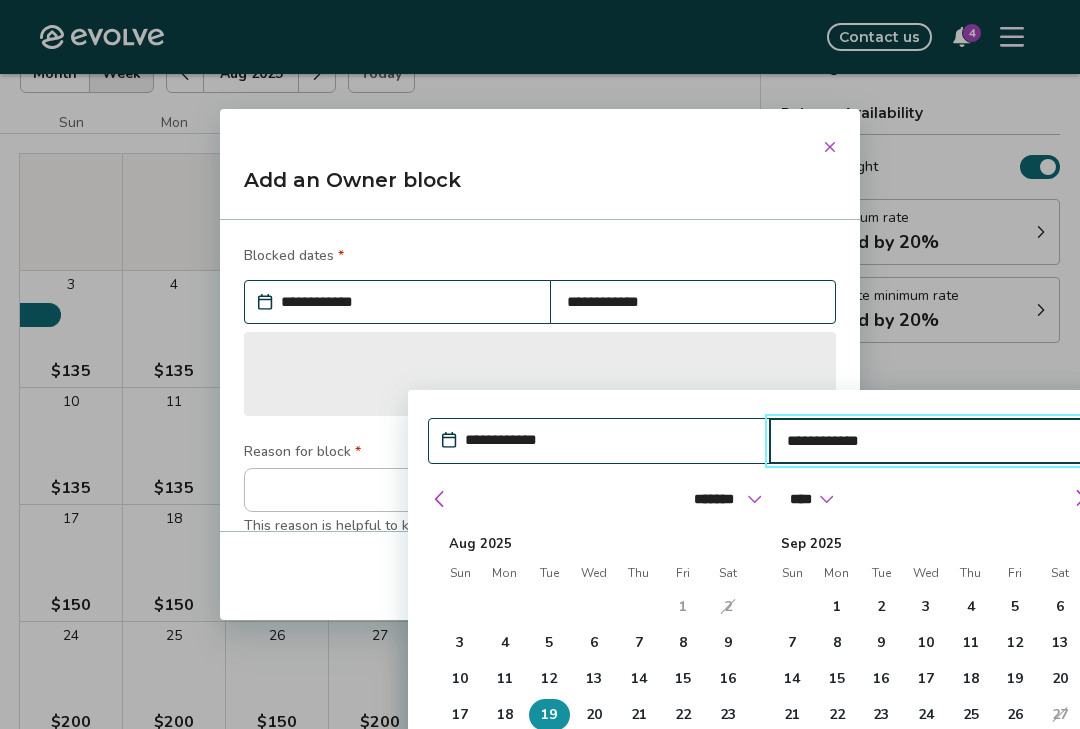 type on "*" 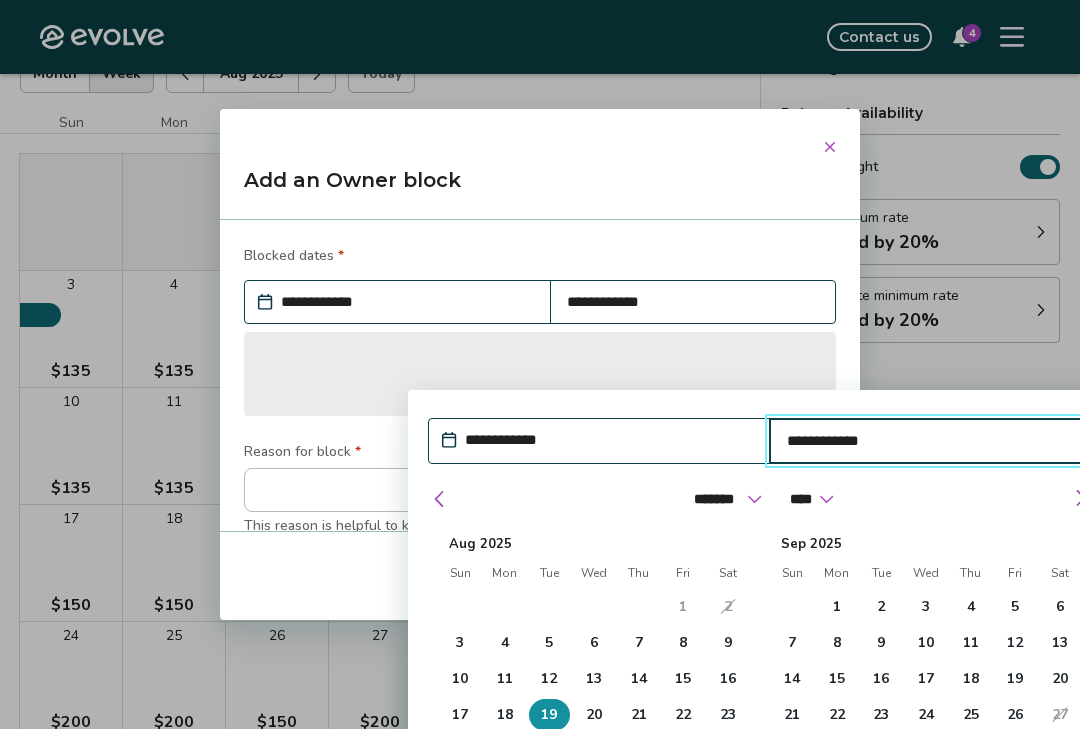 type on "**********" 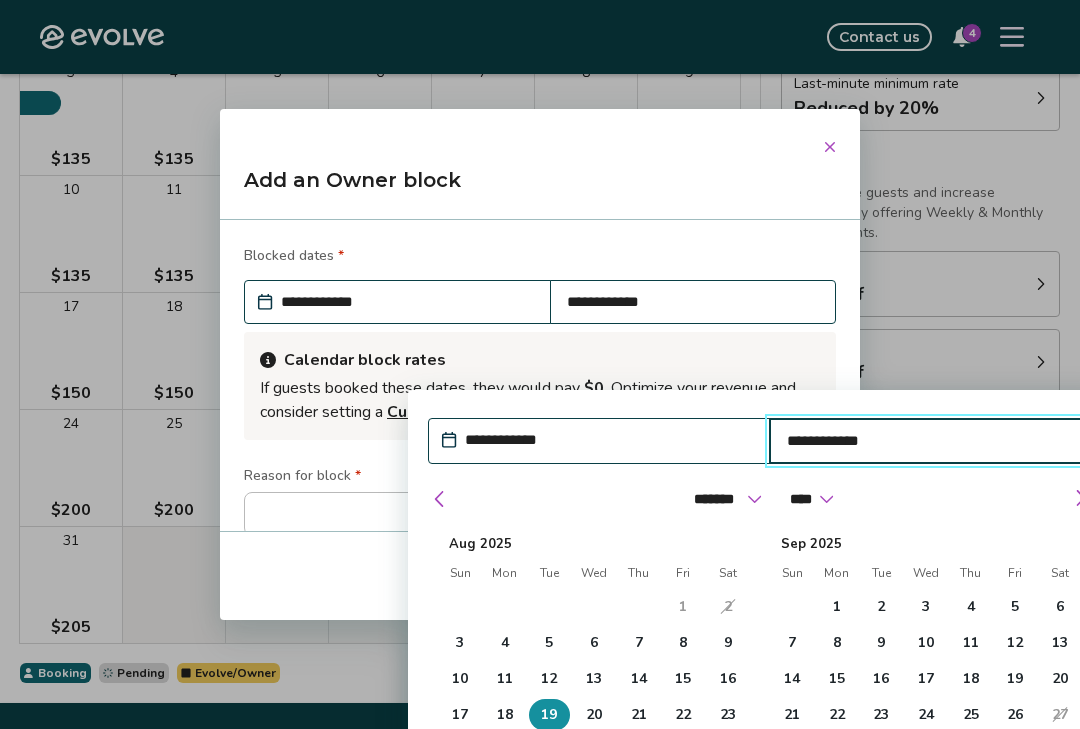 scroll, scrollTop: 374, scrollLeft: 0, axis: vertical 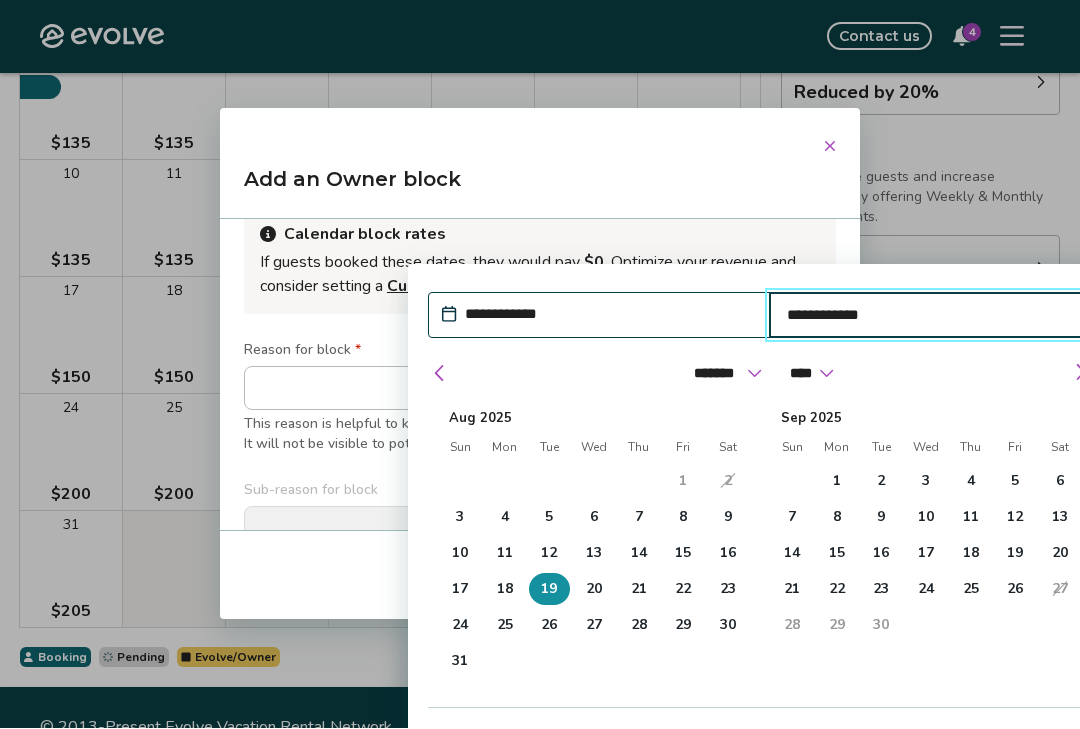 click on "**********" at bounding box center [609, 315] 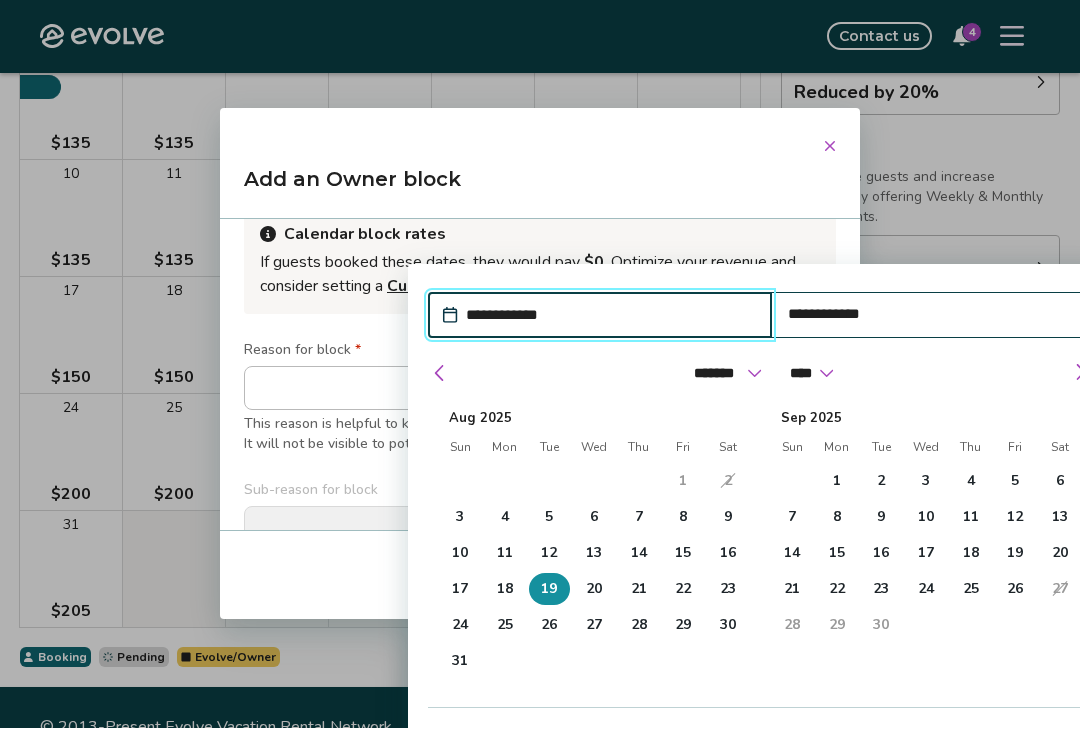 click on "17" at bounding box center [460, 590] 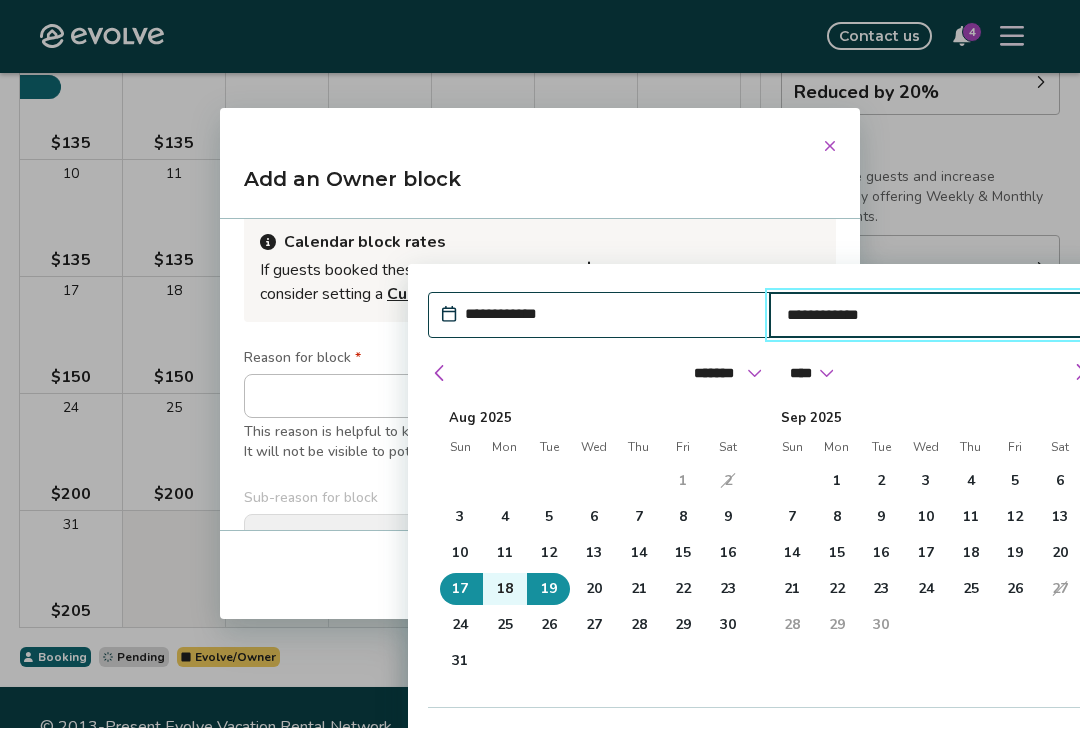type on "*" 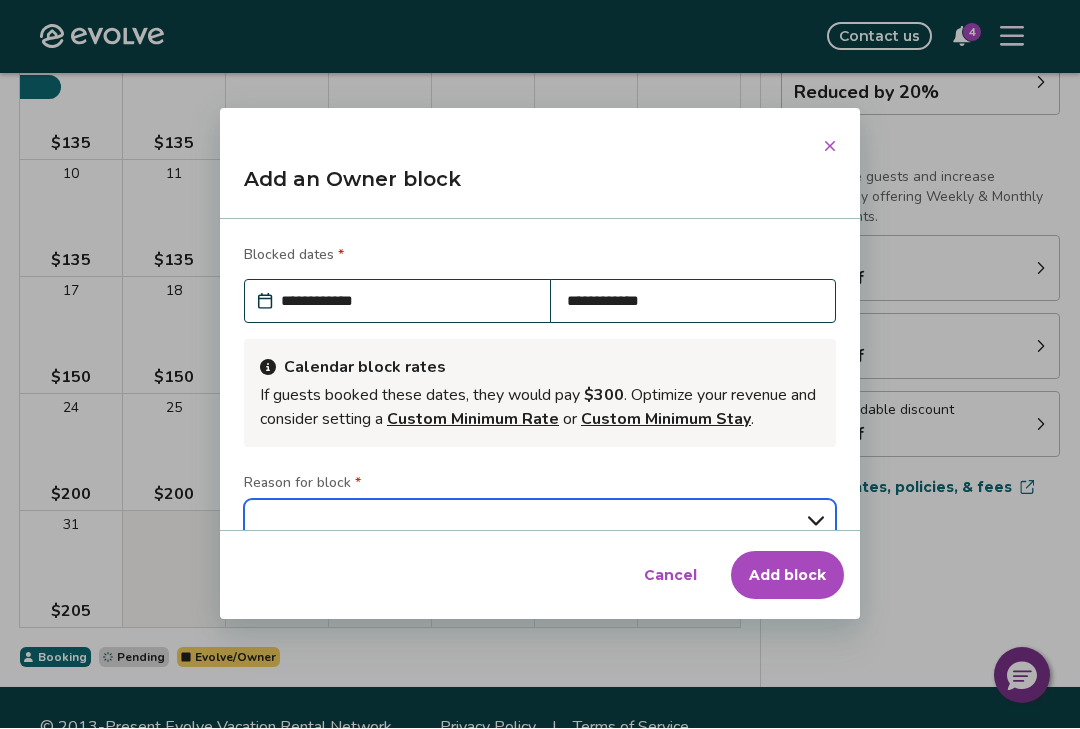 click on "**********" at bounding box center (540, 522) 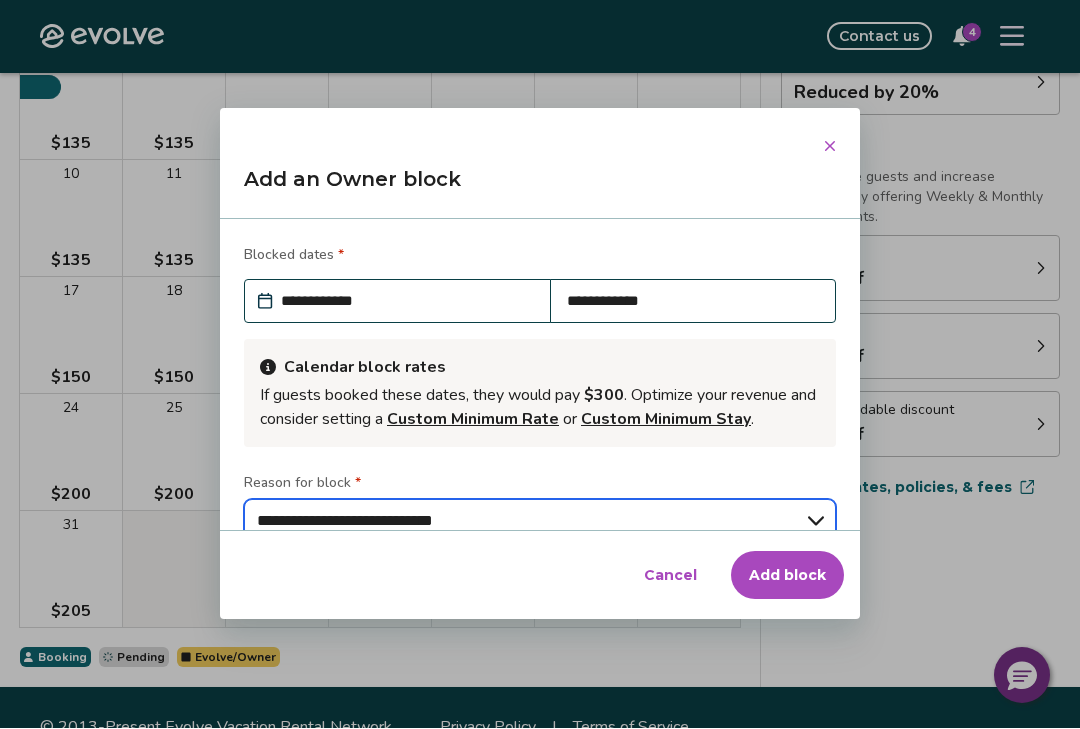 type on "*" 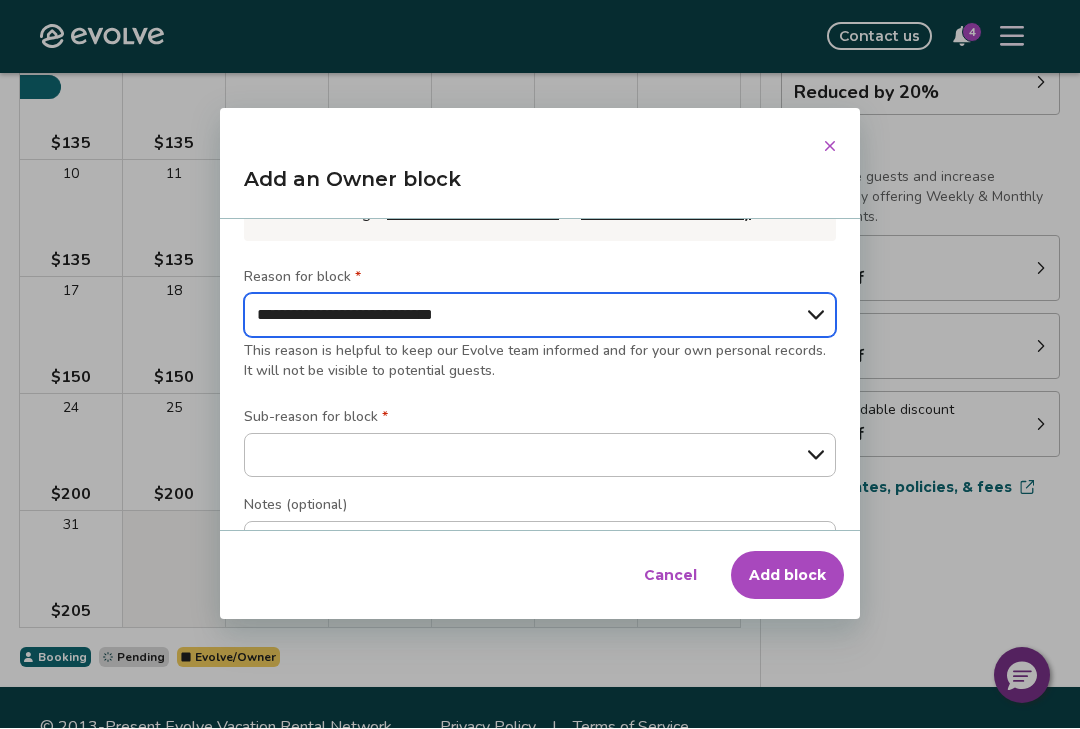 scroll, scrollTop: 210, scrollLeft: 0, axis: vertical 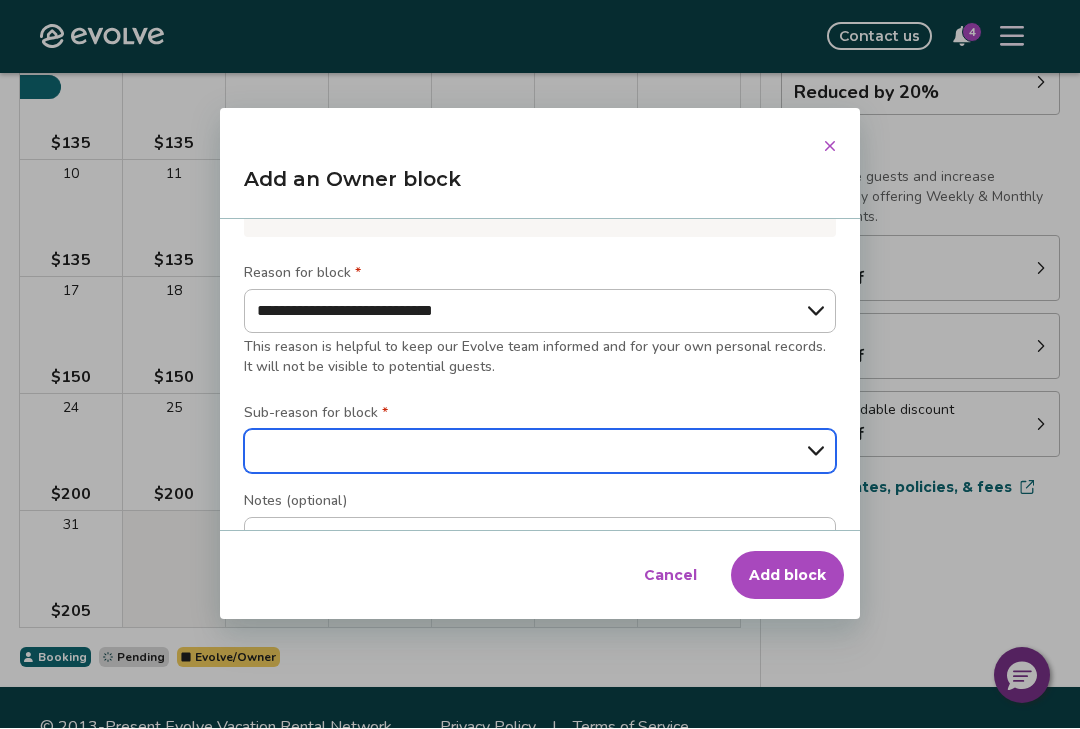 click on "**********" at bounding box center (540, 452) 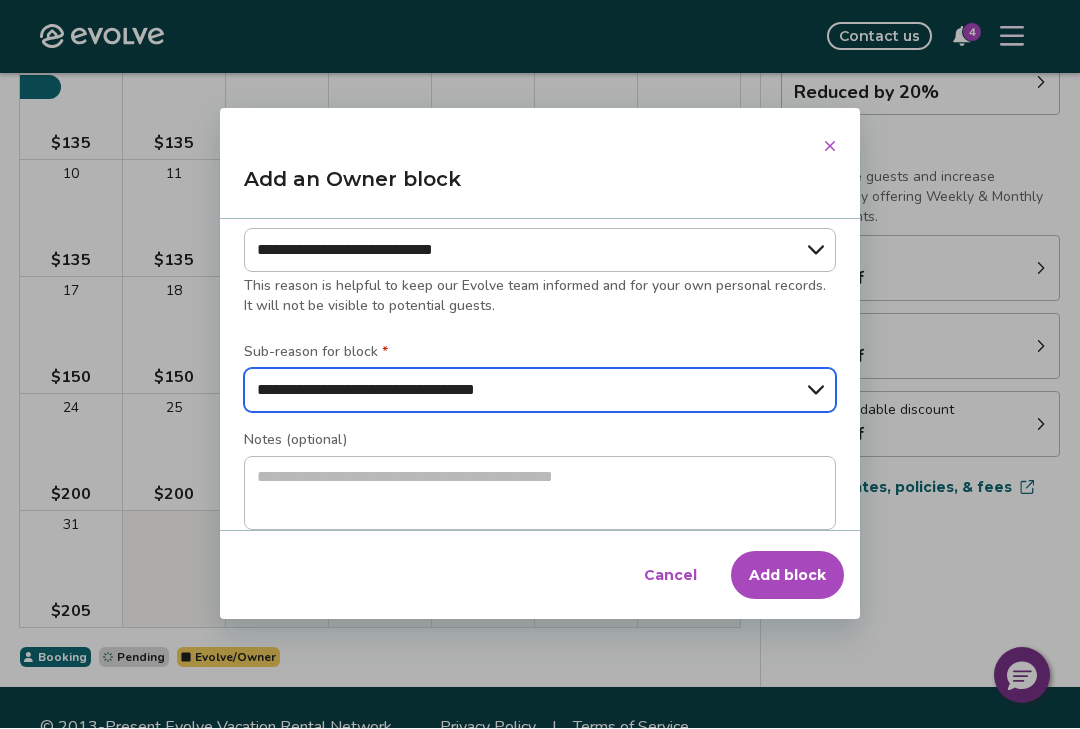scroll, scrollTop: 270, scrollLeft: 0, axis: vertical 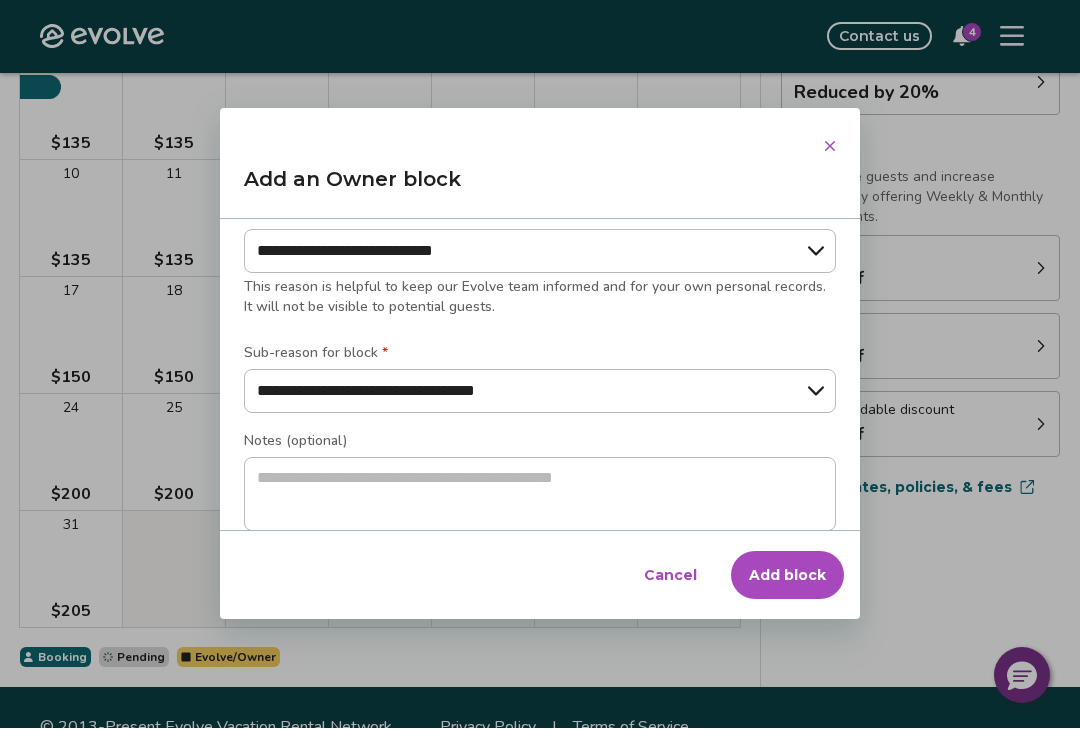 click on "Add block" at bounding box center [787, 576] 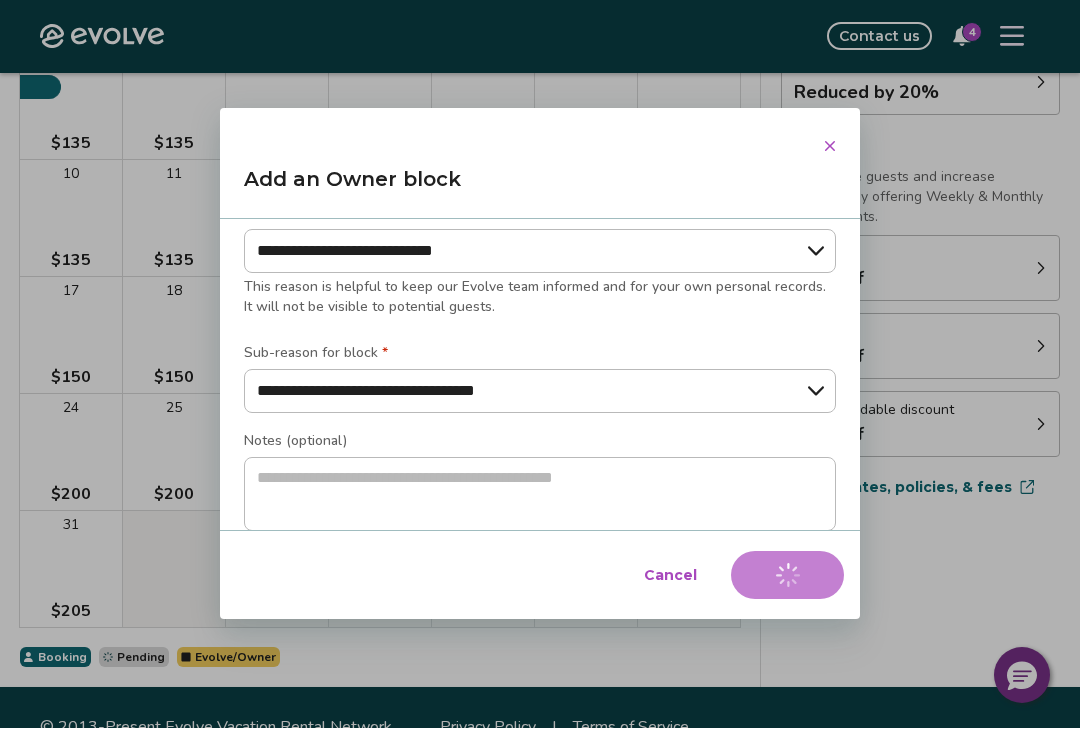 type on "*" 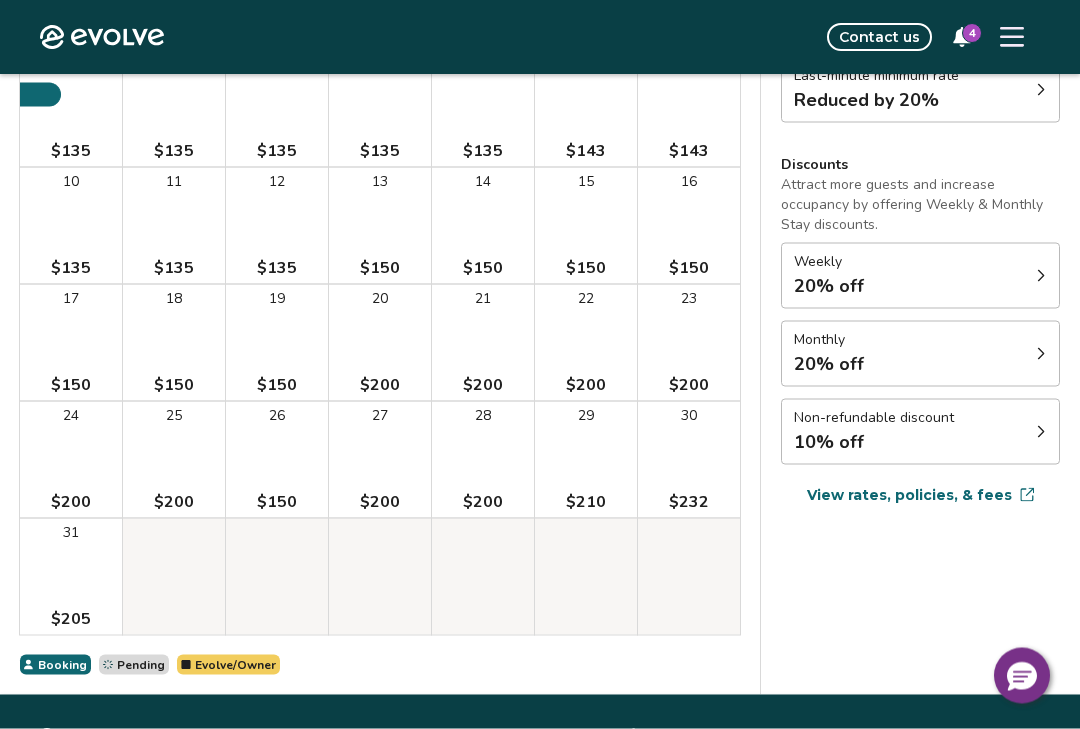scroll, scrollTop: 369, scrollLeft: 0, axis: vertical 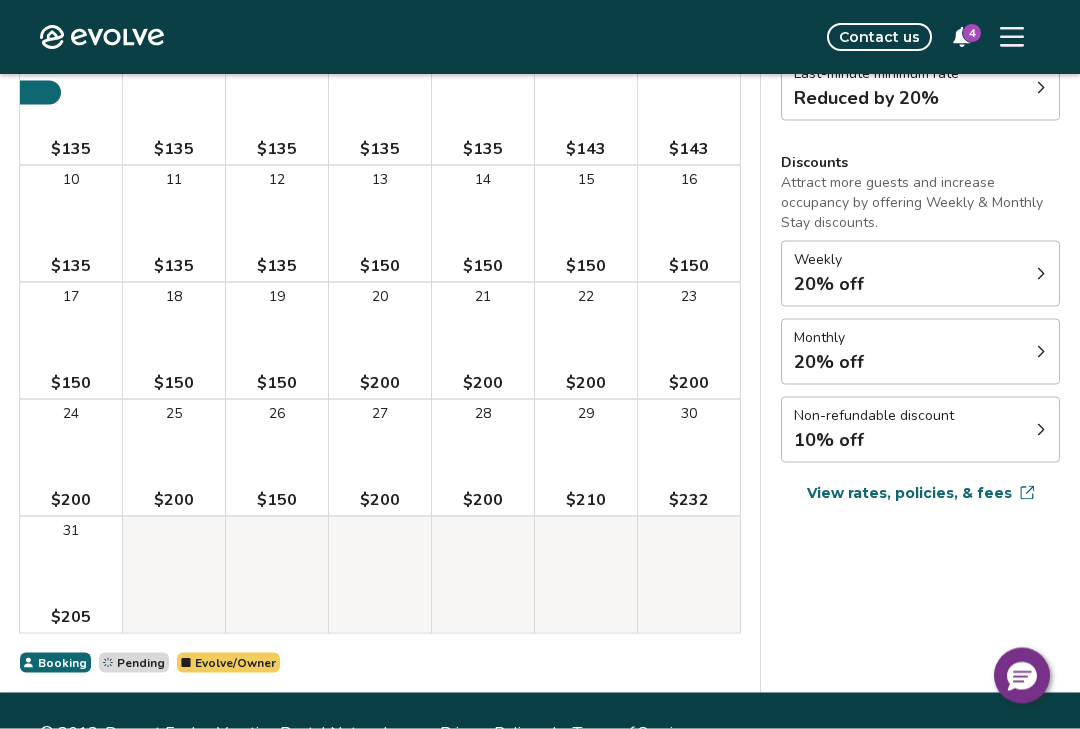 click on "Pending" at bounding box center [141, 663] 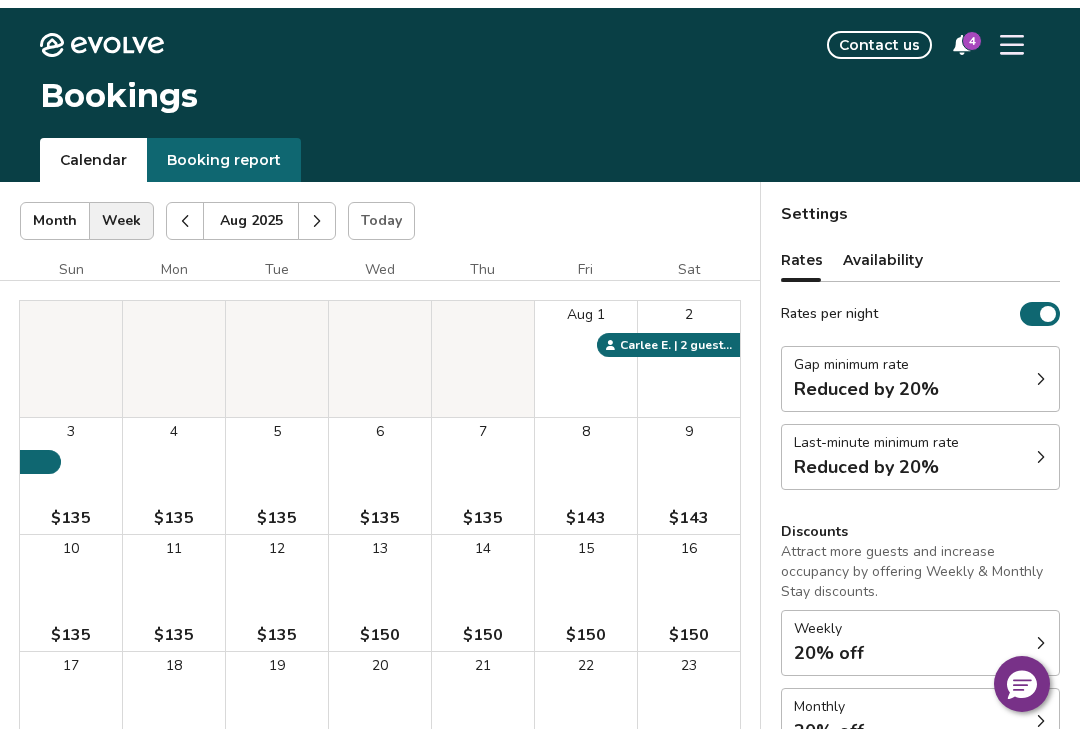 scroll, scrollTop: 0, scrollLeft: 0, axis: both 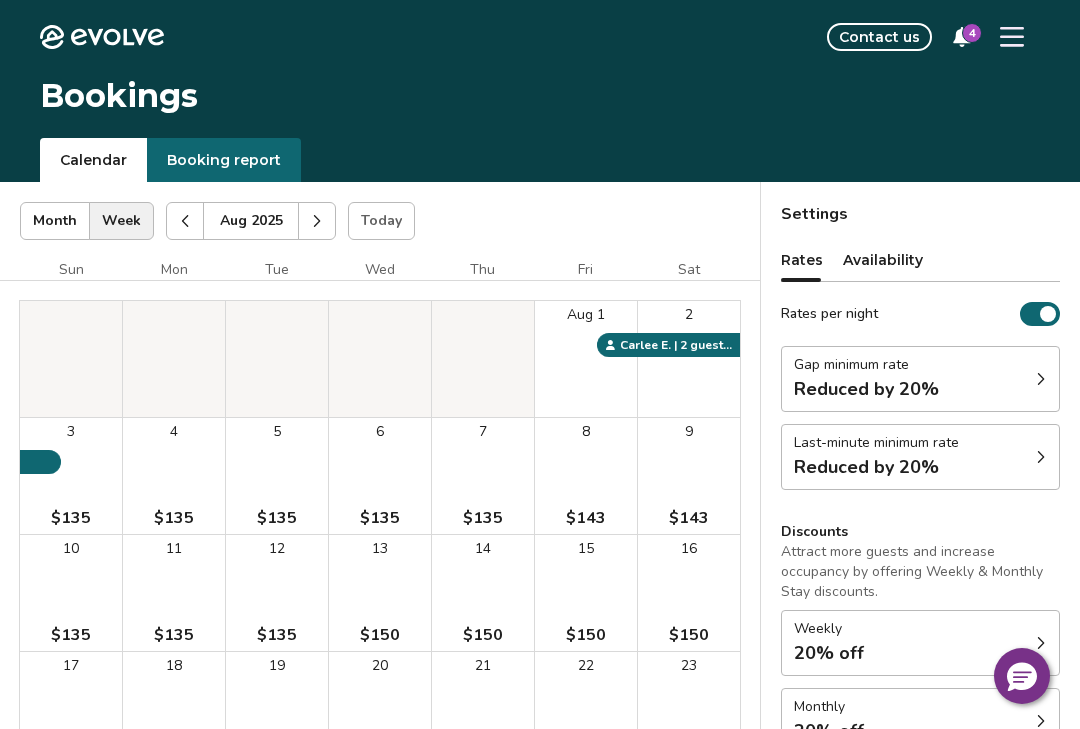 click on "4" at bounding box center [972, 33] 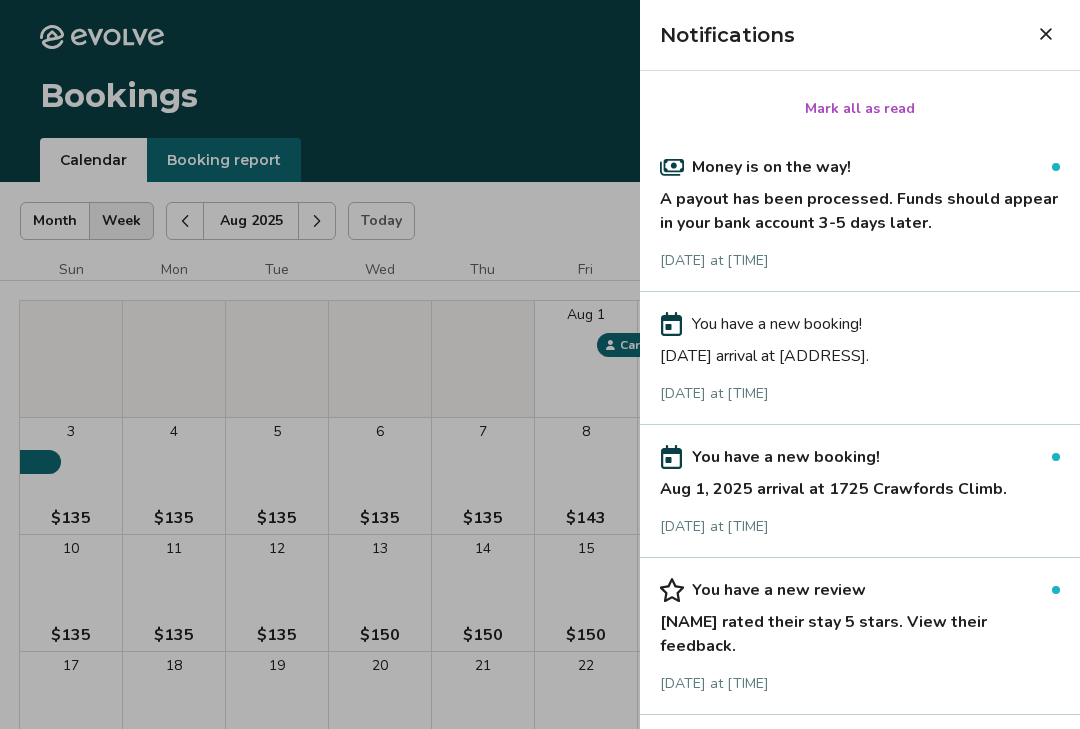 click 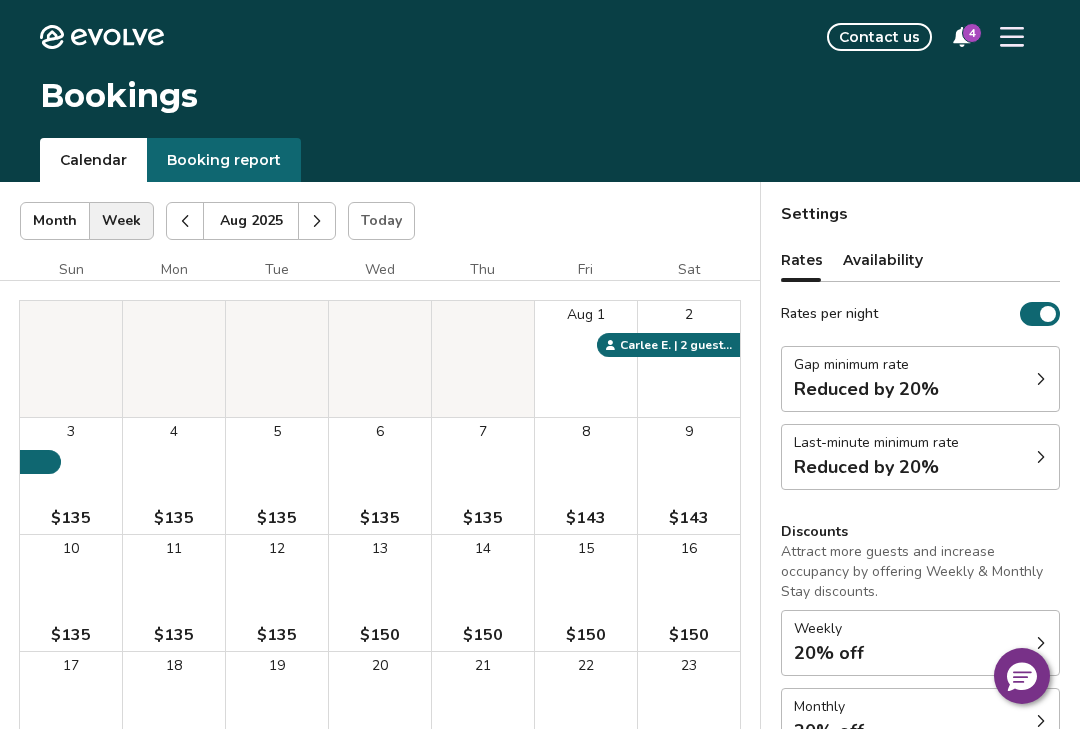 click 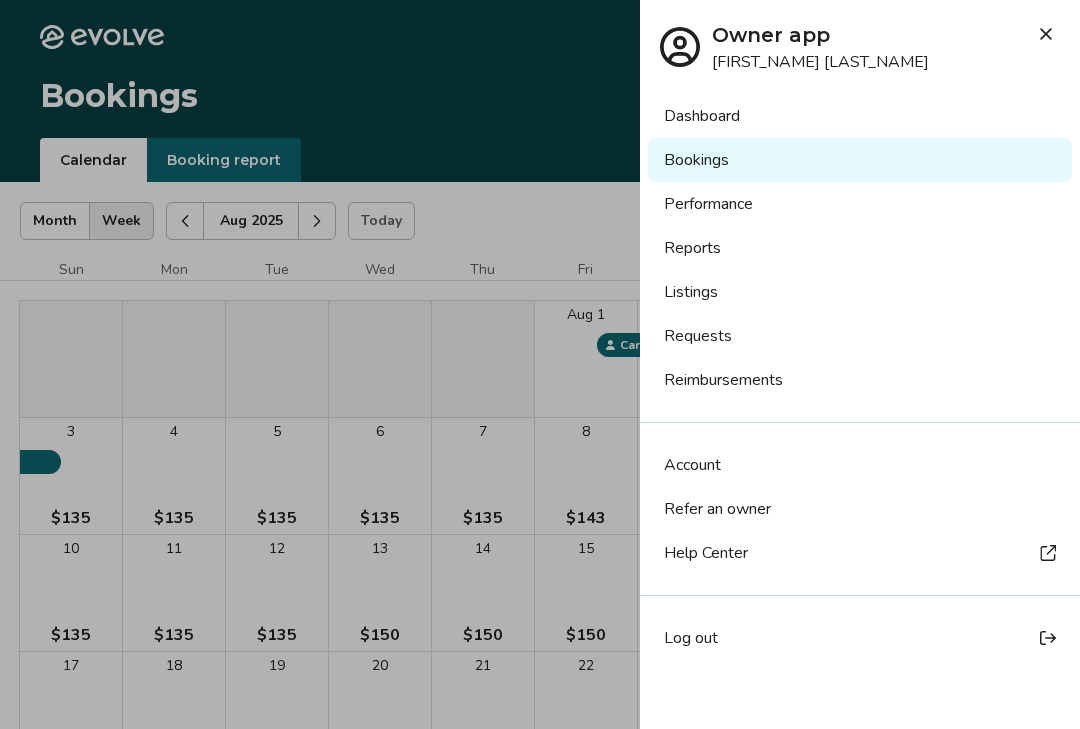 click on "Reports" at bounding box center [860, 248] 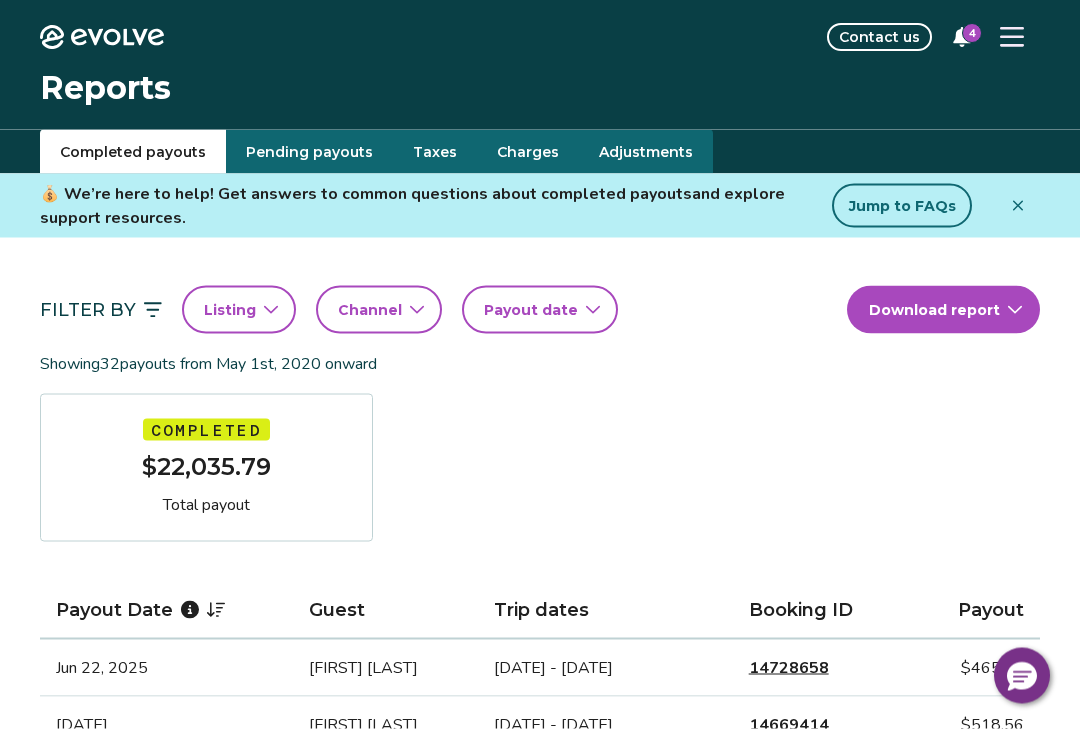 scroll, scrollTop: 0, scrollLeft: 0, axis: both 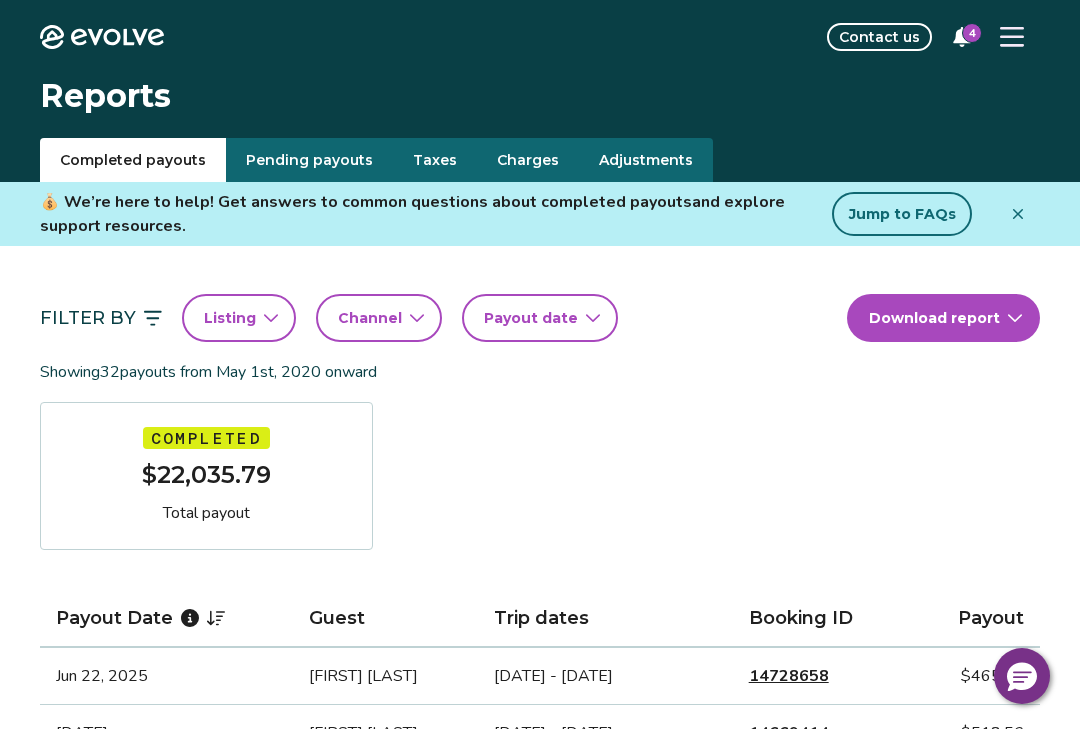 click 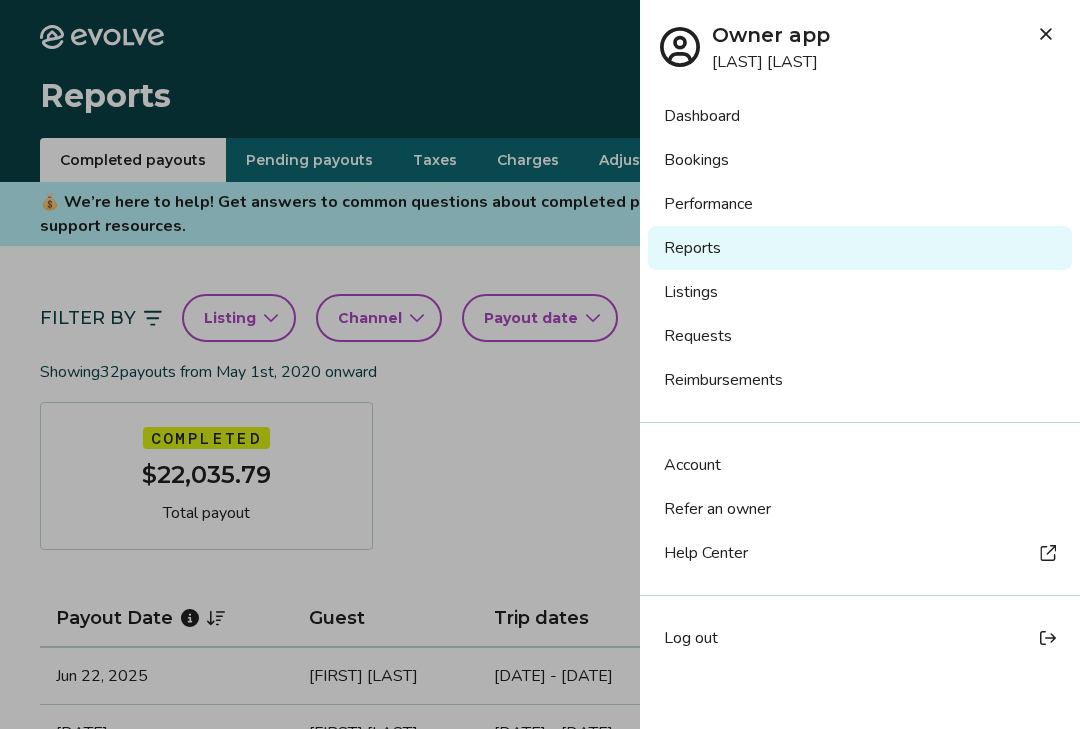 click on "Bookings" at bounding box center (860, 160) 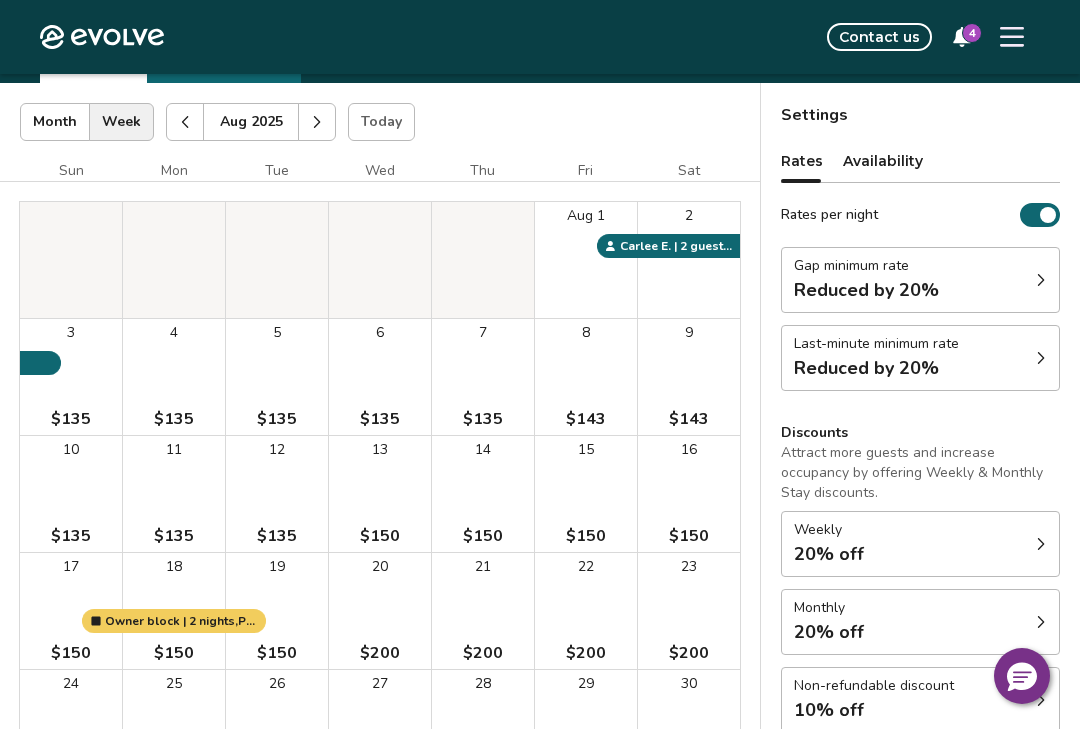 scroll, scrollTop: 100, scrollLeft: 0, axis: vertical 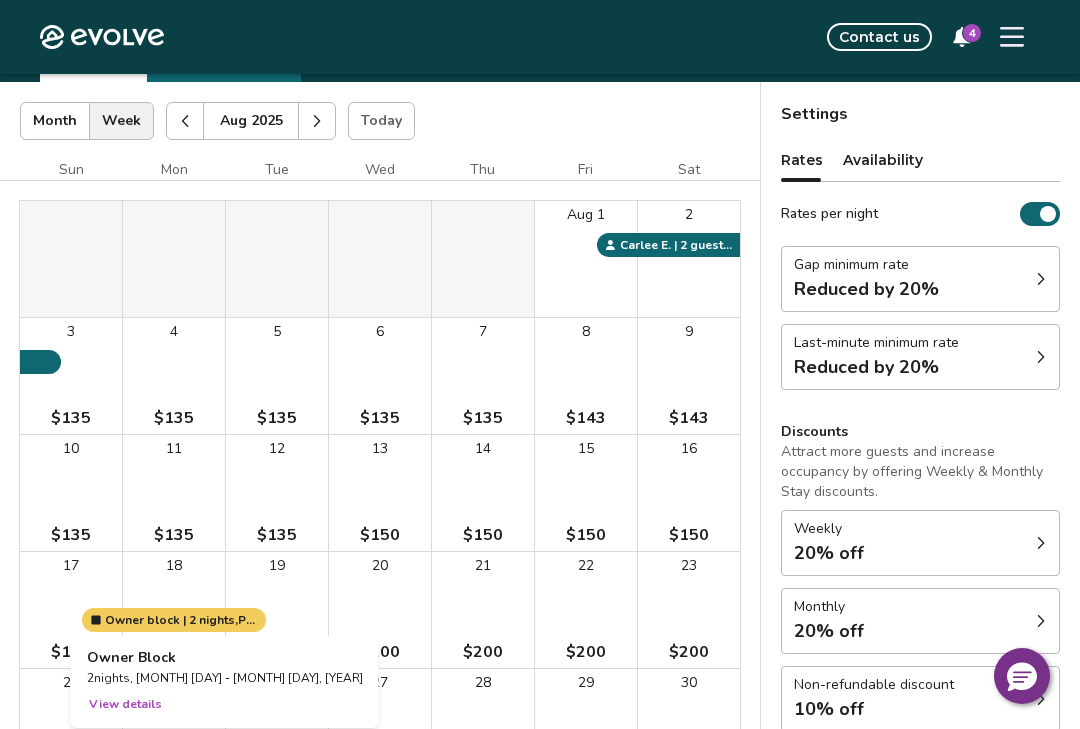 click 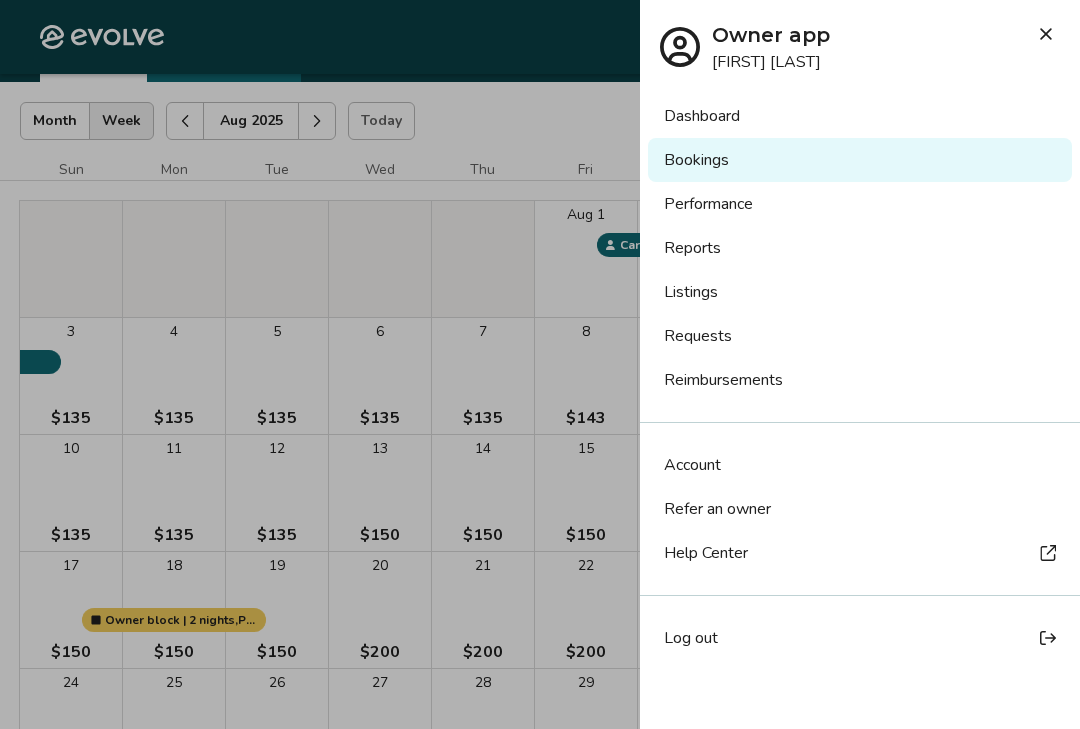 click on "Log out" at bounding box center [860, 638] 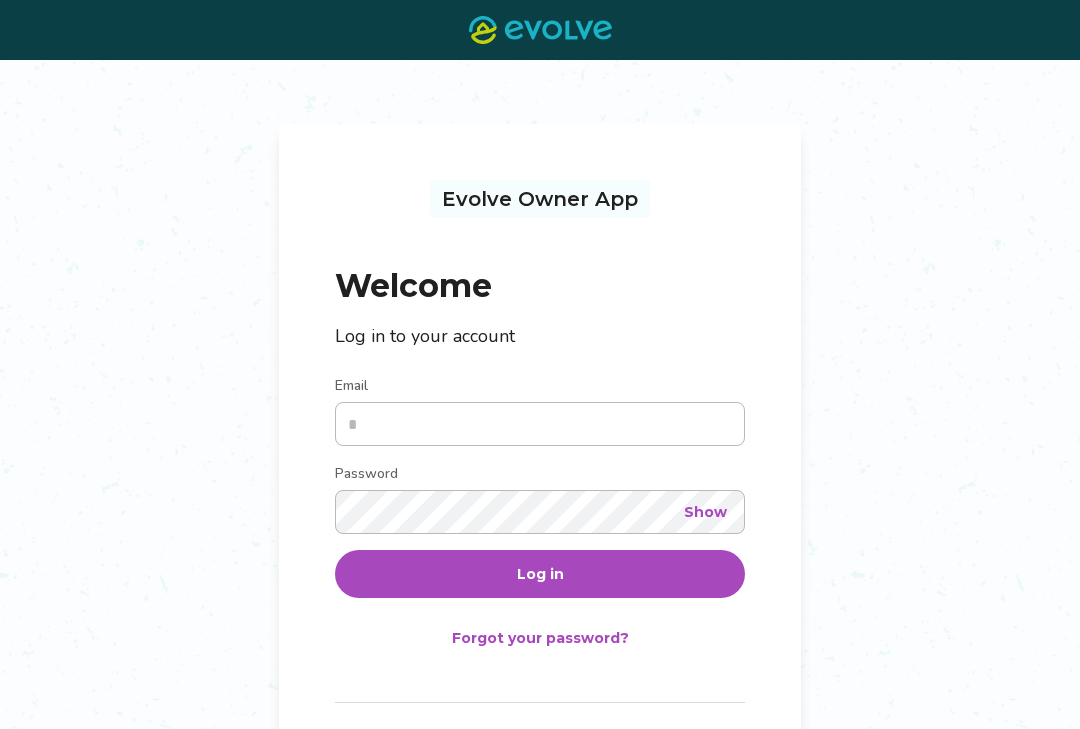 scroll, scrollTop: 203, scrollLeft: 0, axis: vertical 